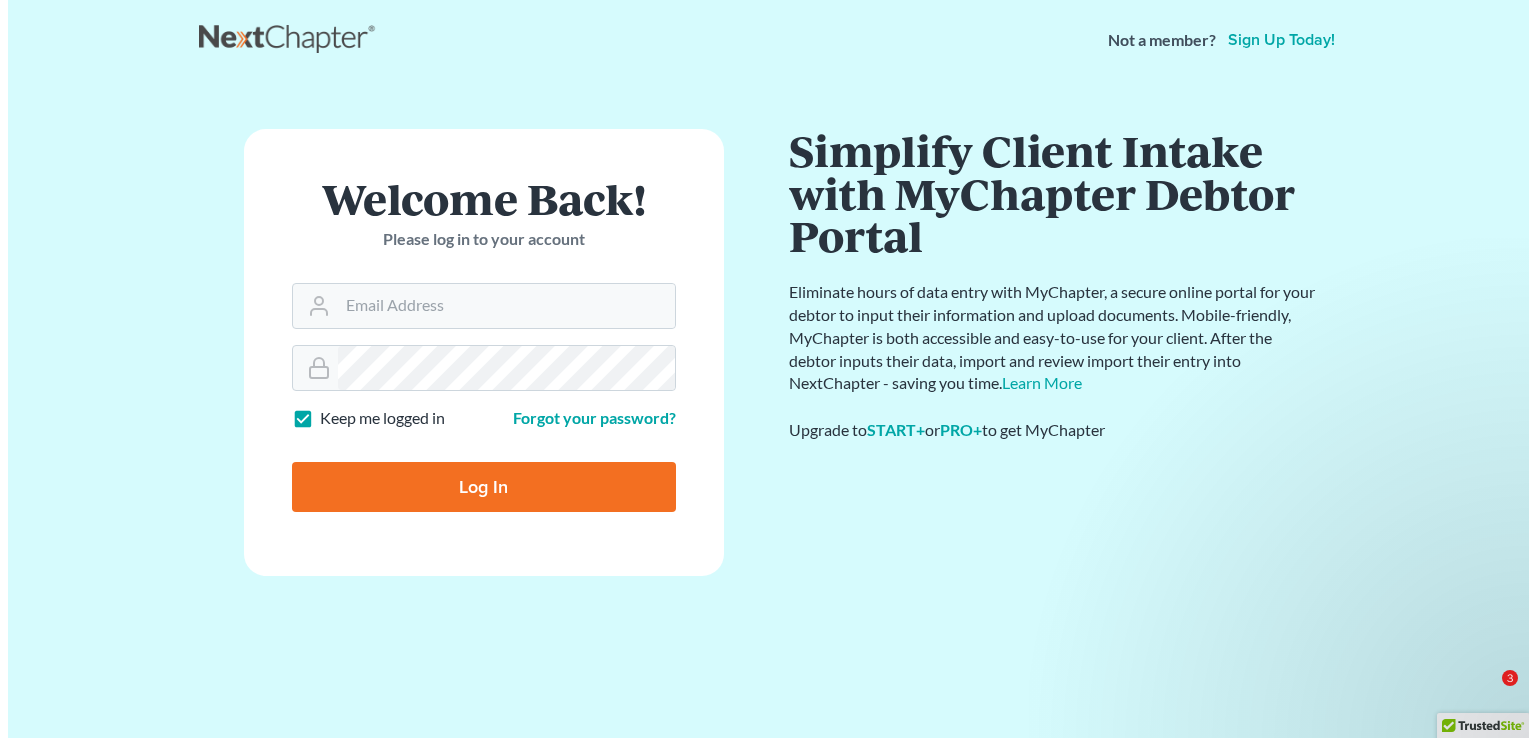 scroll, scrollTop: 0, scrollLeft: 0, axis: both 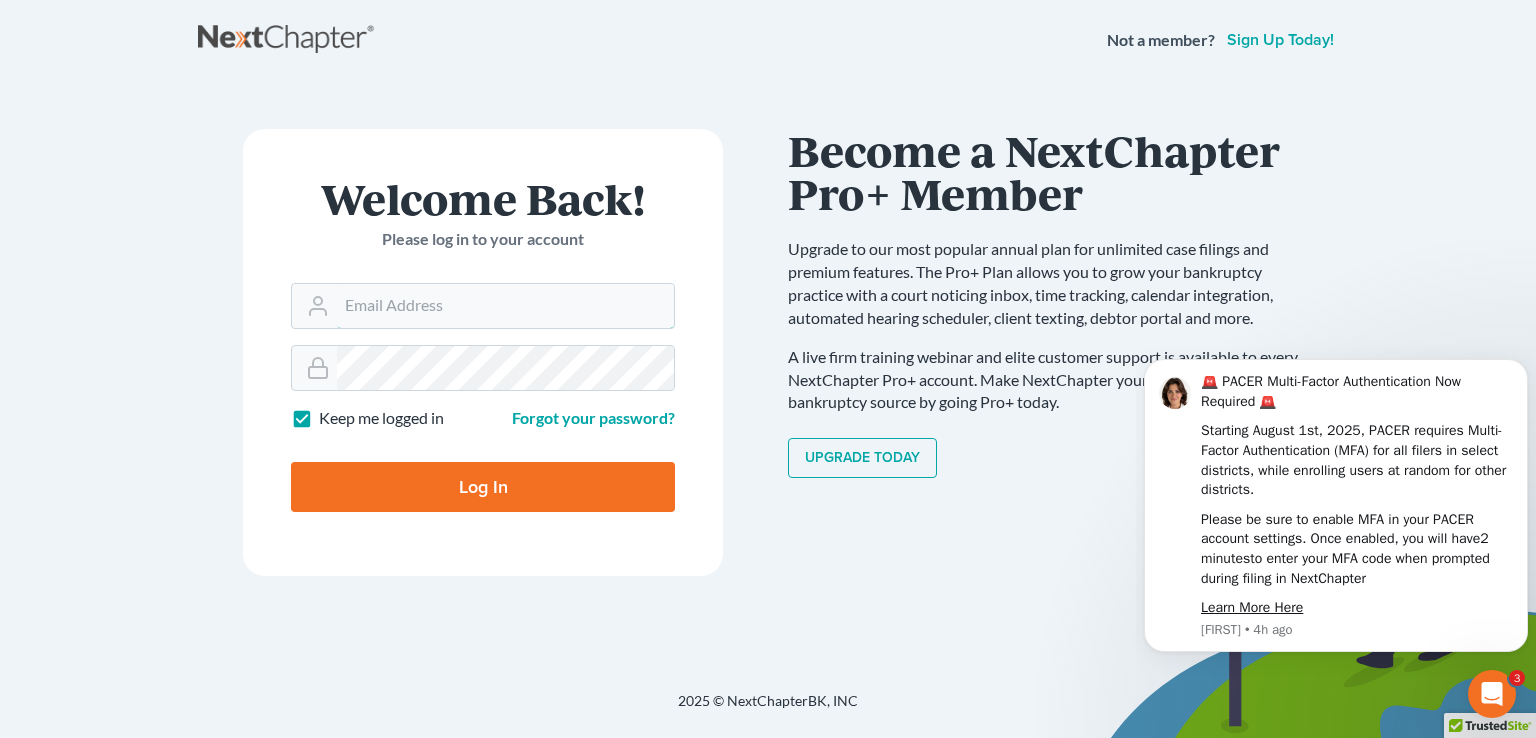 type on "Joel@debtshieldlaw.com" 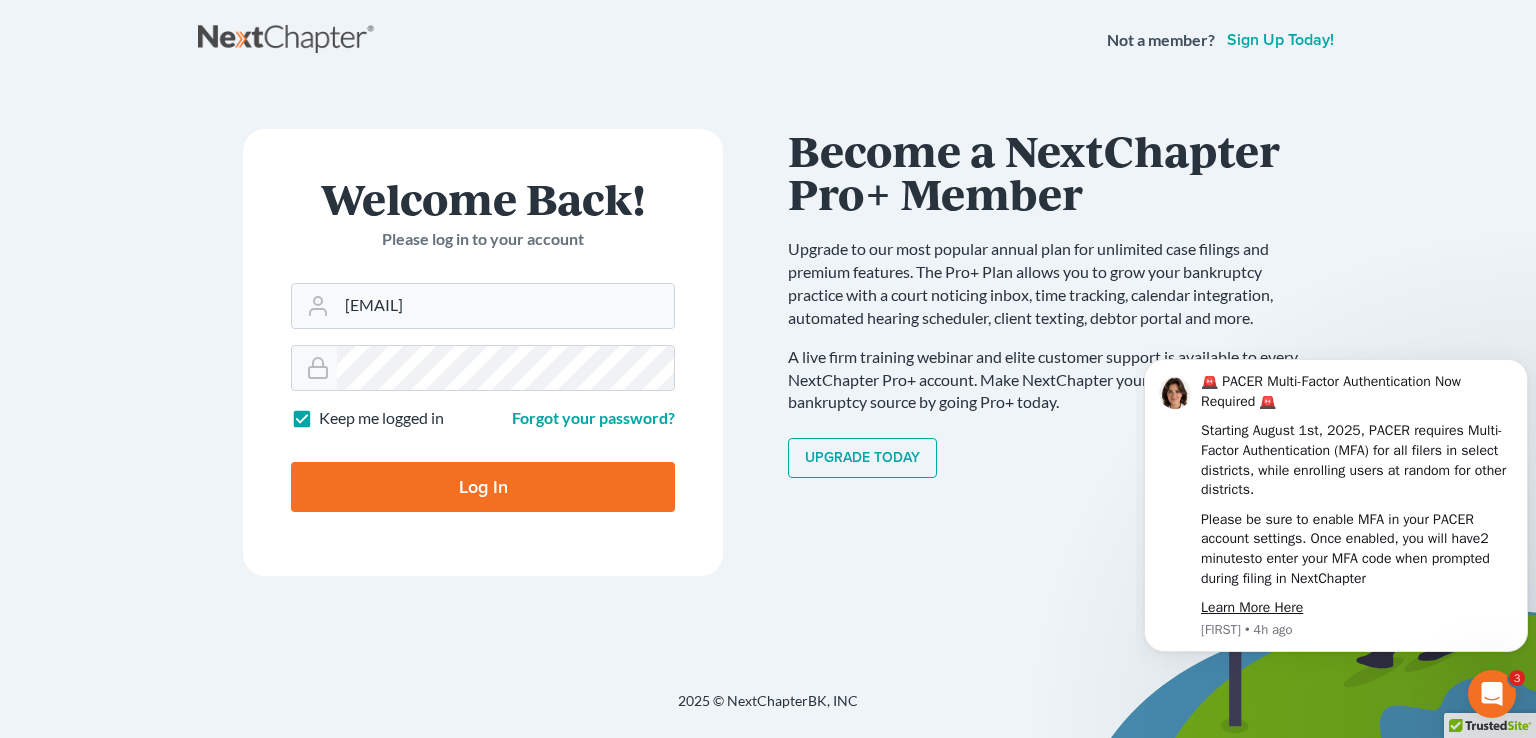 click on "Log In" at bounding box center [483, 487] 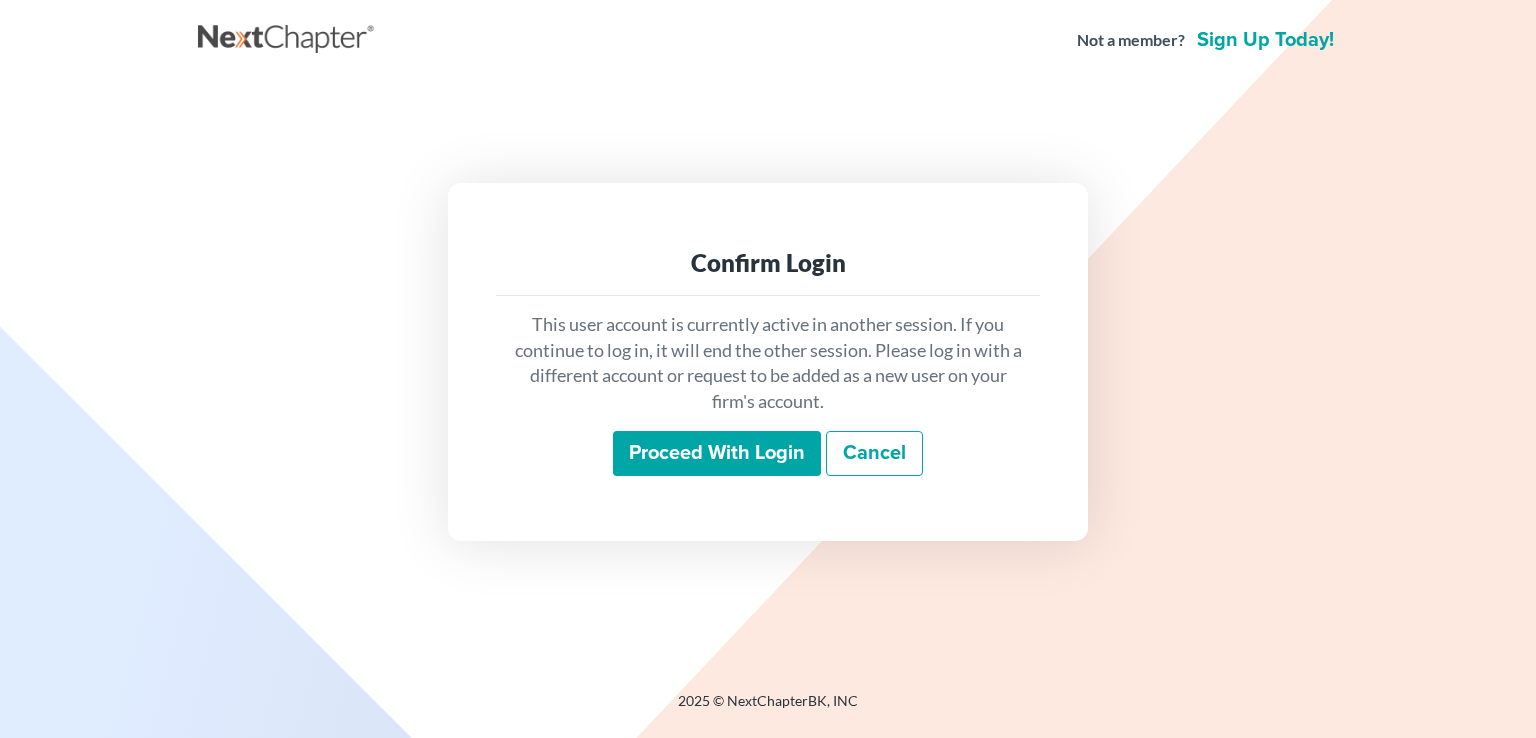 scroll, scrollTop: 0, scrollLeft: 0, axis: both 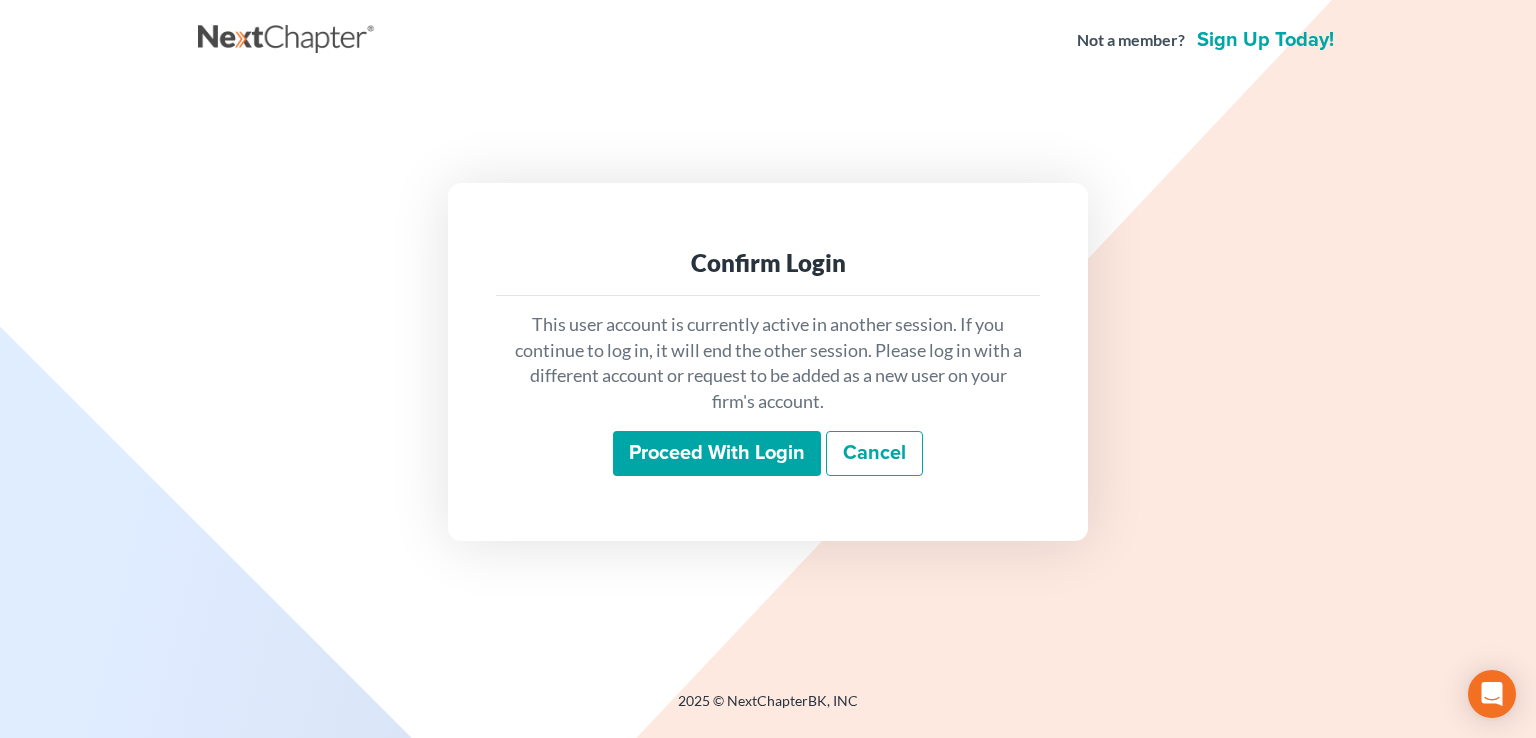 click on "Proceed with login" at bounding box center (717, 454) 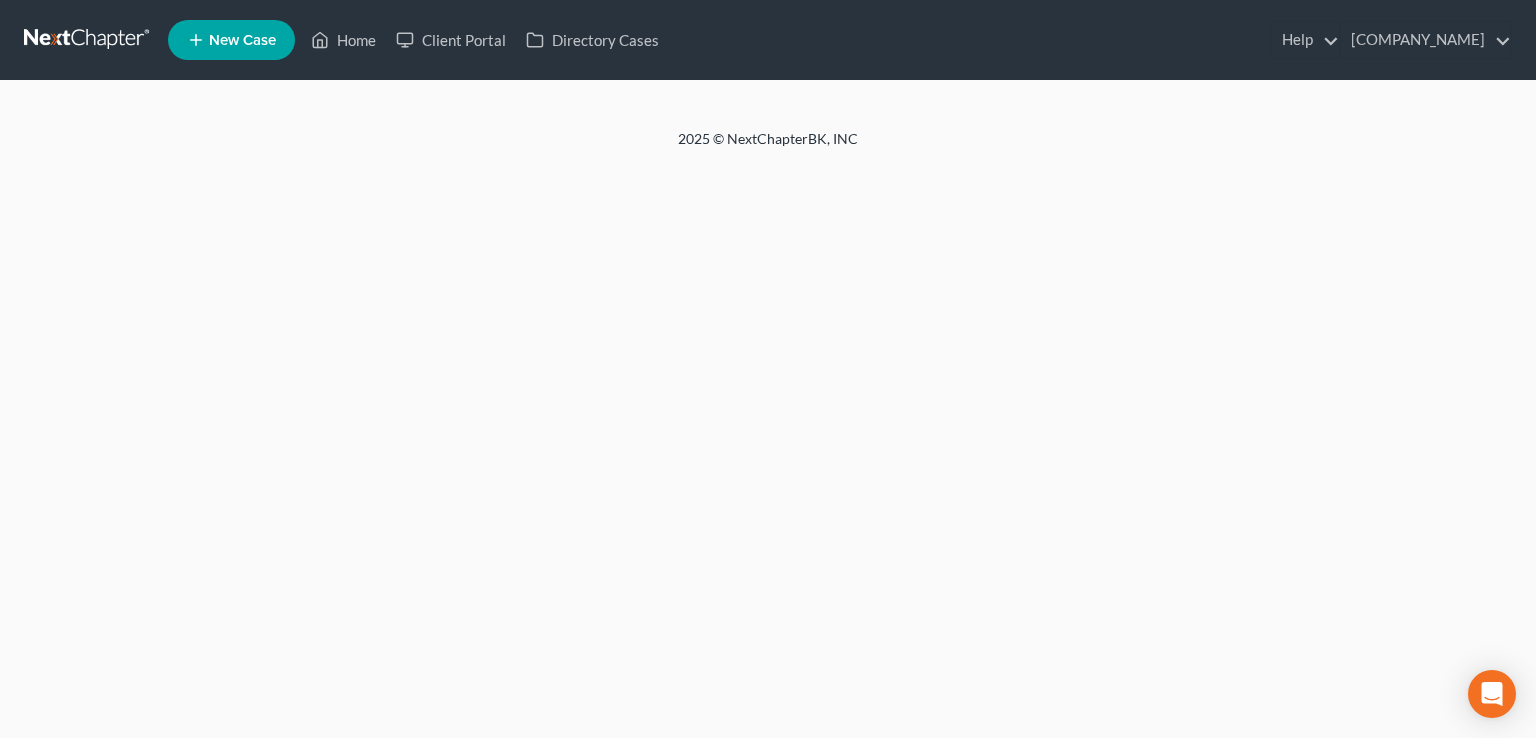 scroll, scrollTop: 0, scrollLeft: 0, axis: both 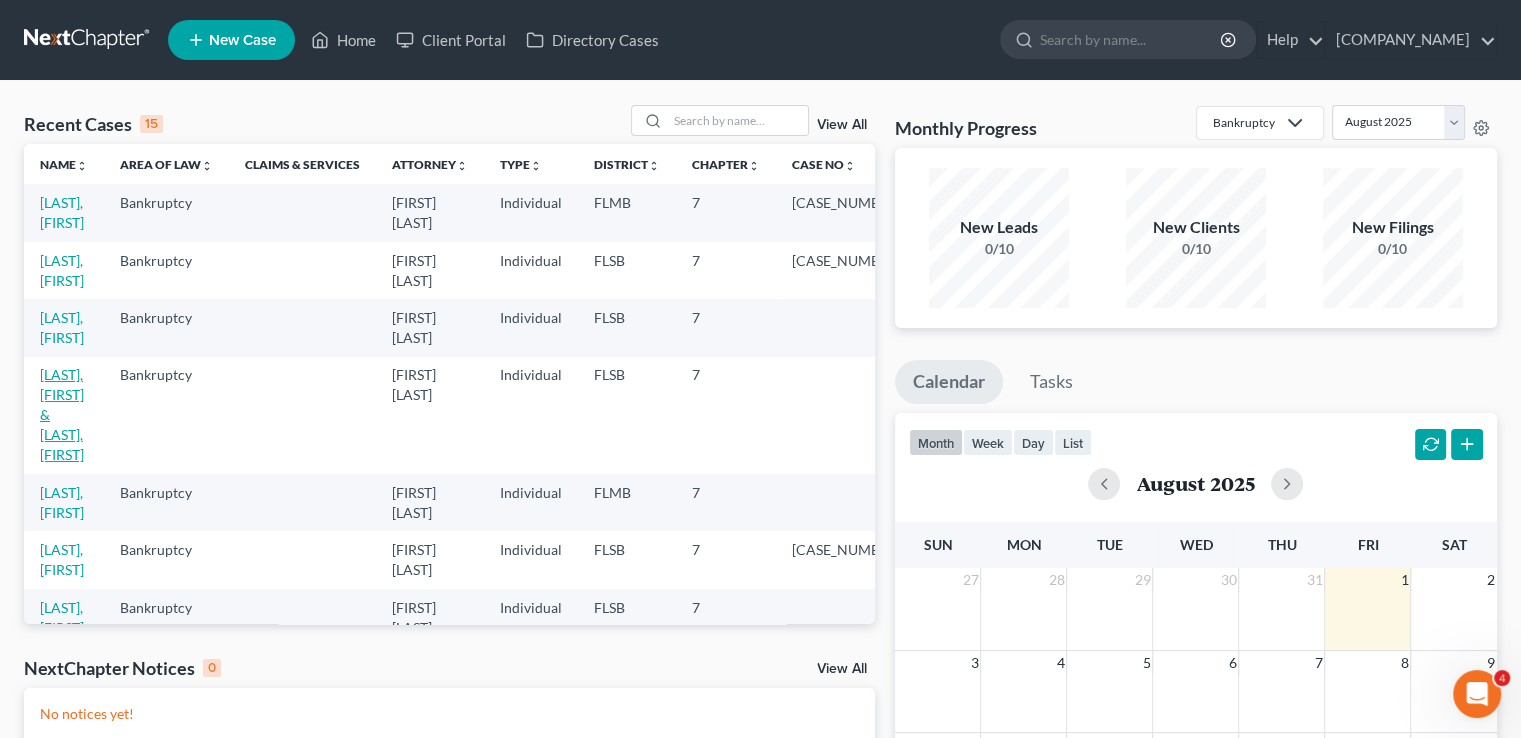 click on "[LAST], [FIRST] & [LAST], [FIRST]" at bounding box center (62, 414) 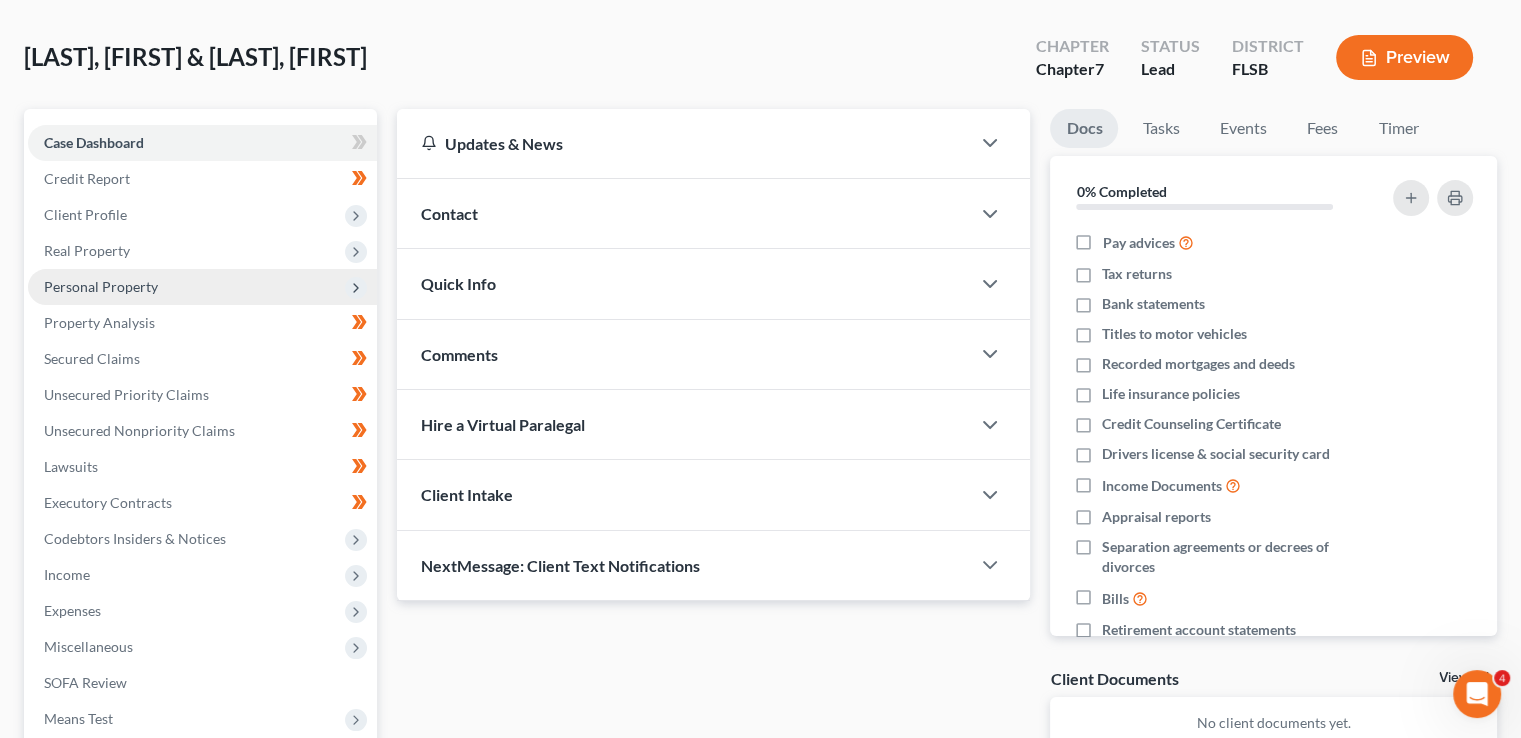 scroll, scrollTop: 324, scrollLeft: 0, axis: vertical 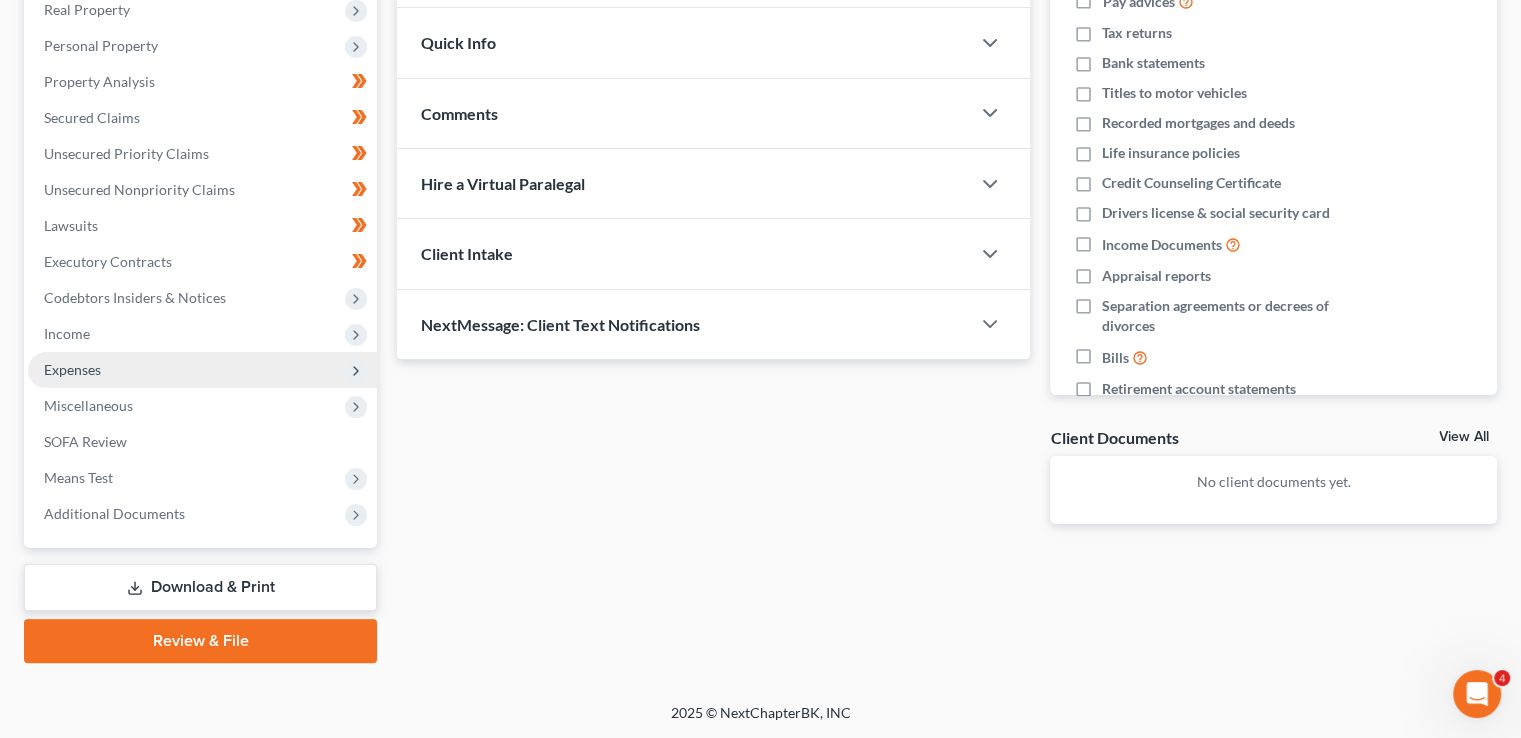 click 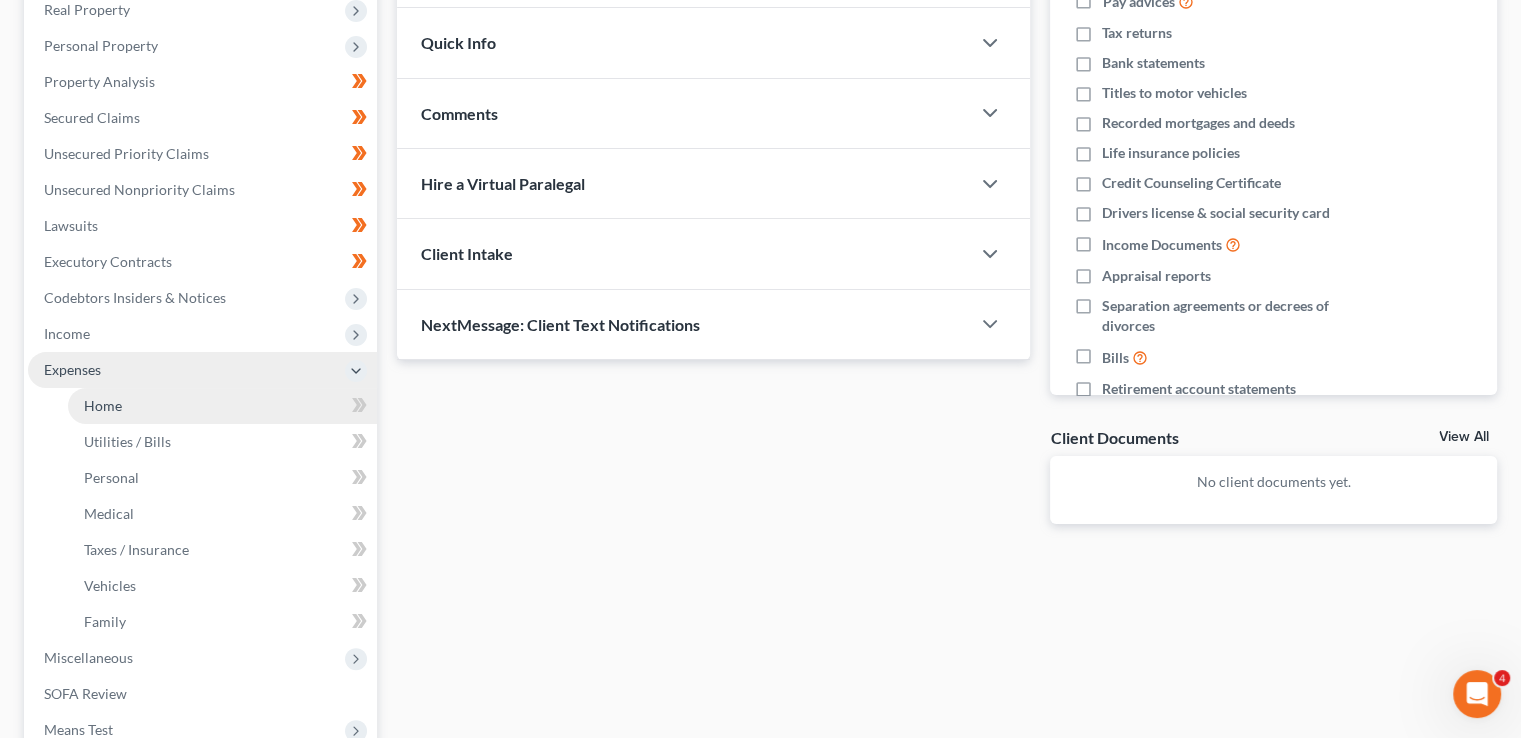 click on "Home" at bounding box center (222, 406) 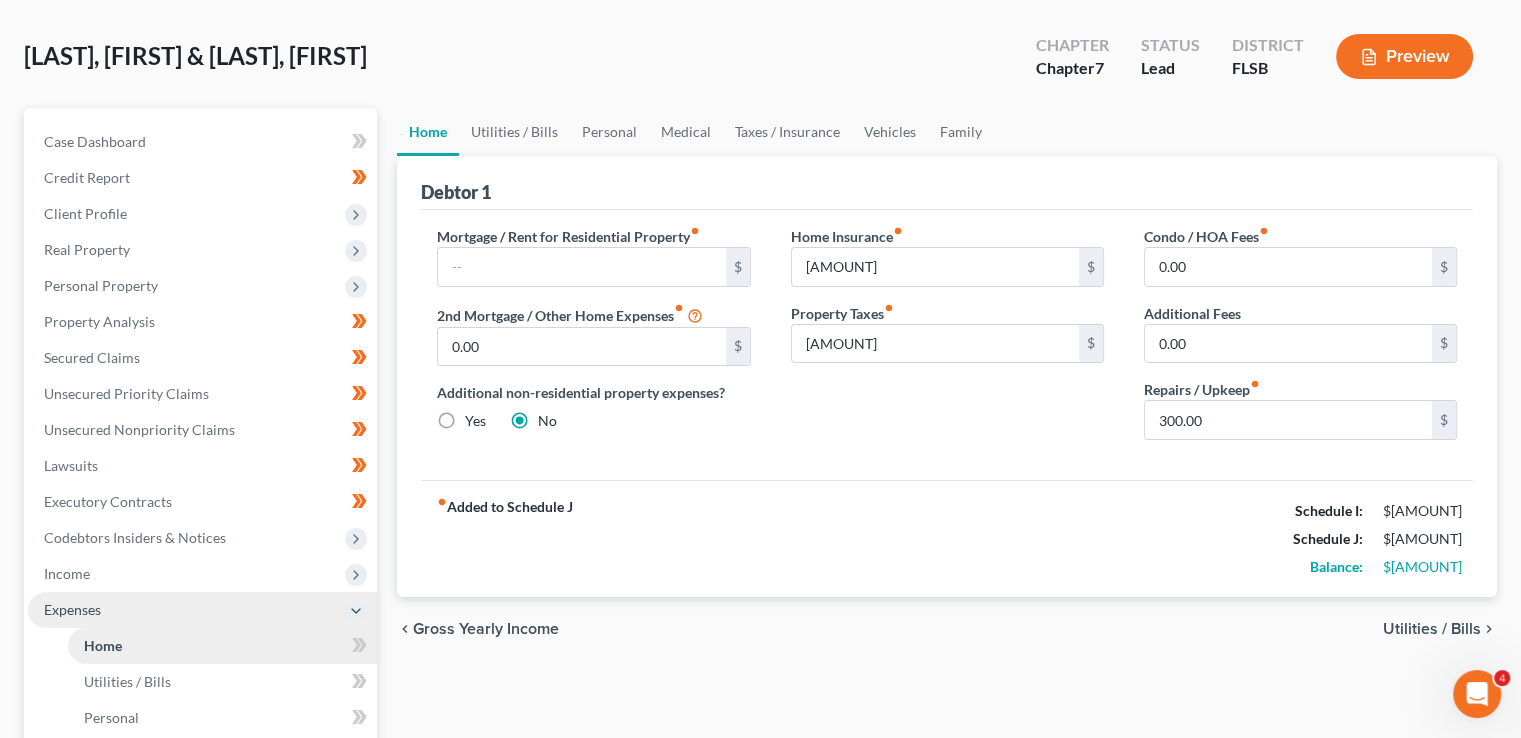 scroll, scrollTop: 0, scrollLeft: 0, axis: both 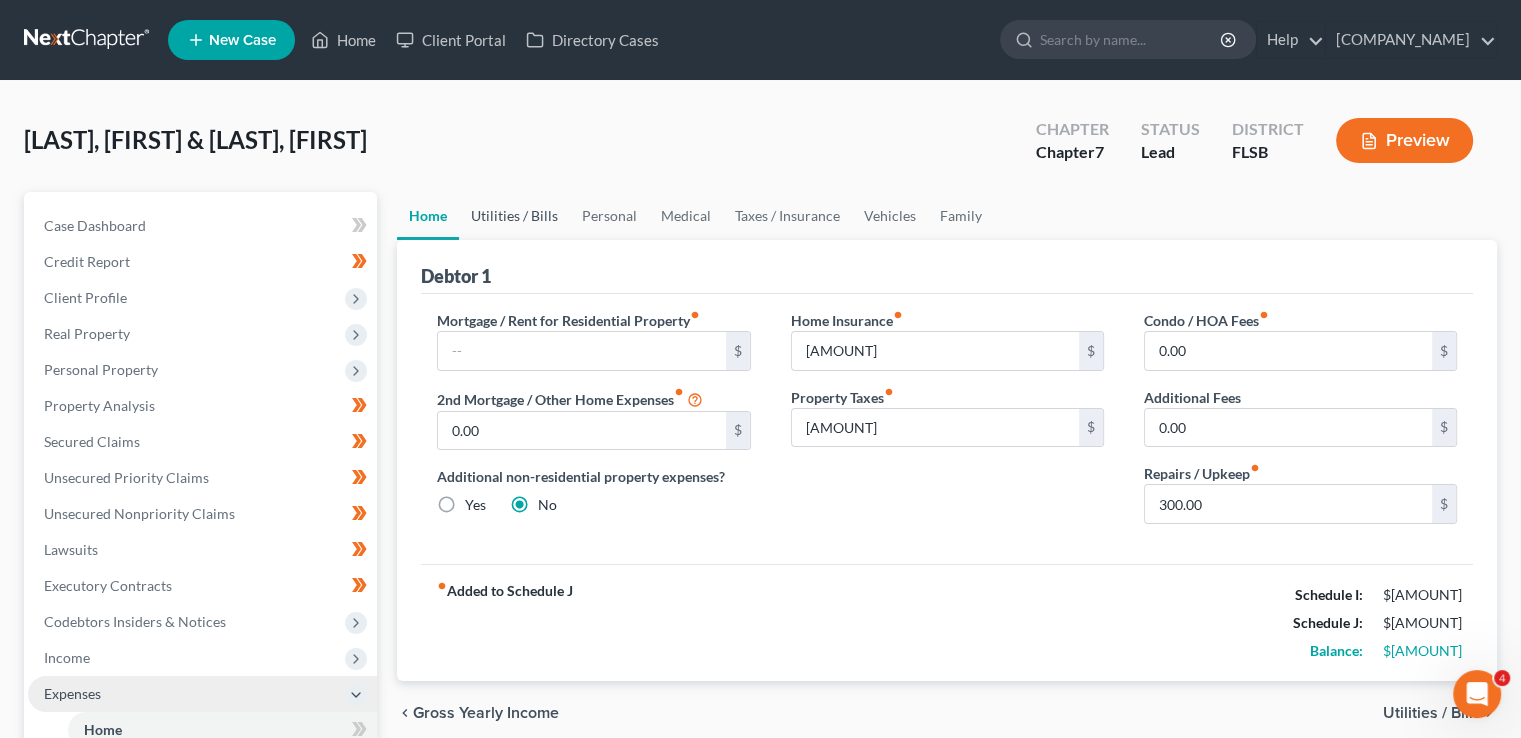 click on "Utilities / Bills" at bounding box center (514, 216) 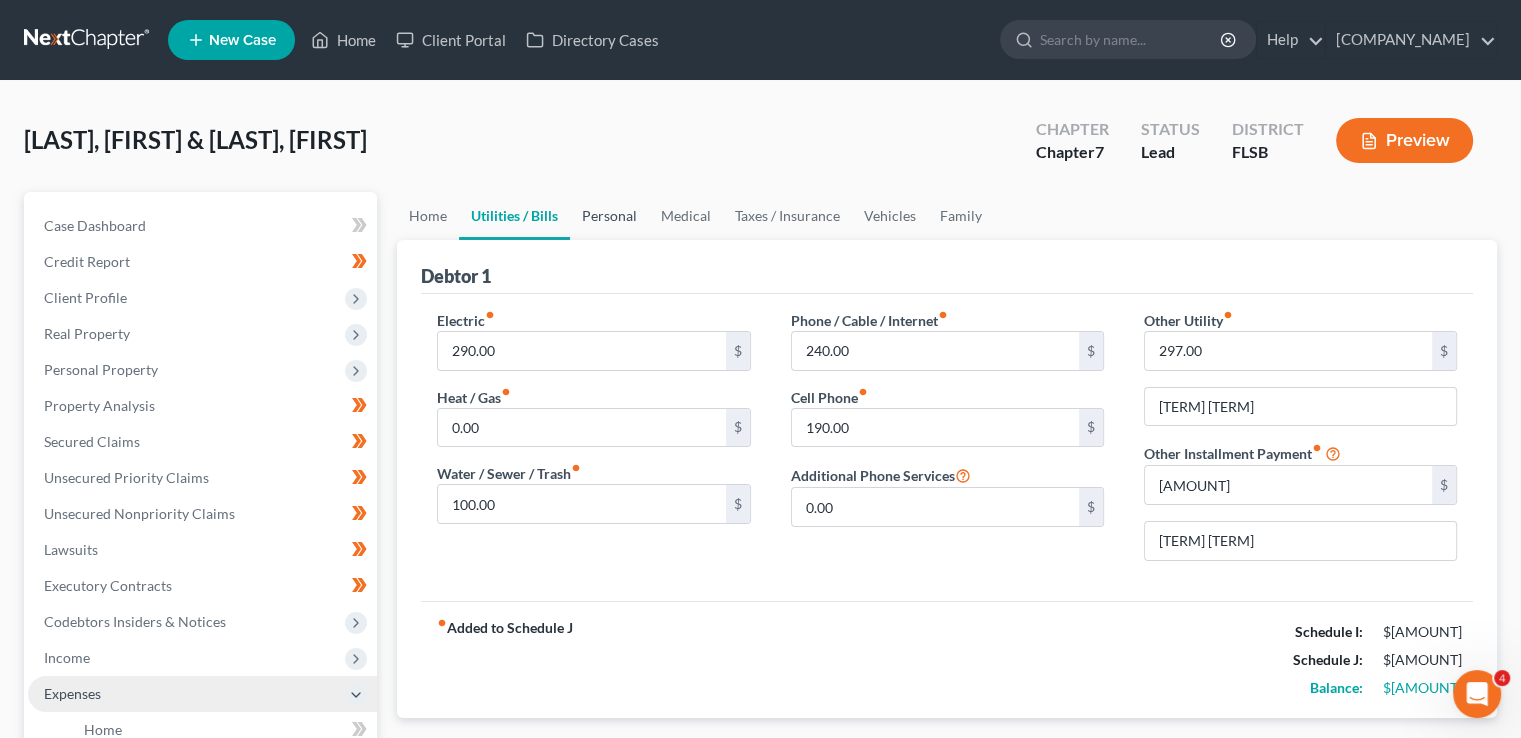 click on "Personal" at bounding box center (609, 216) 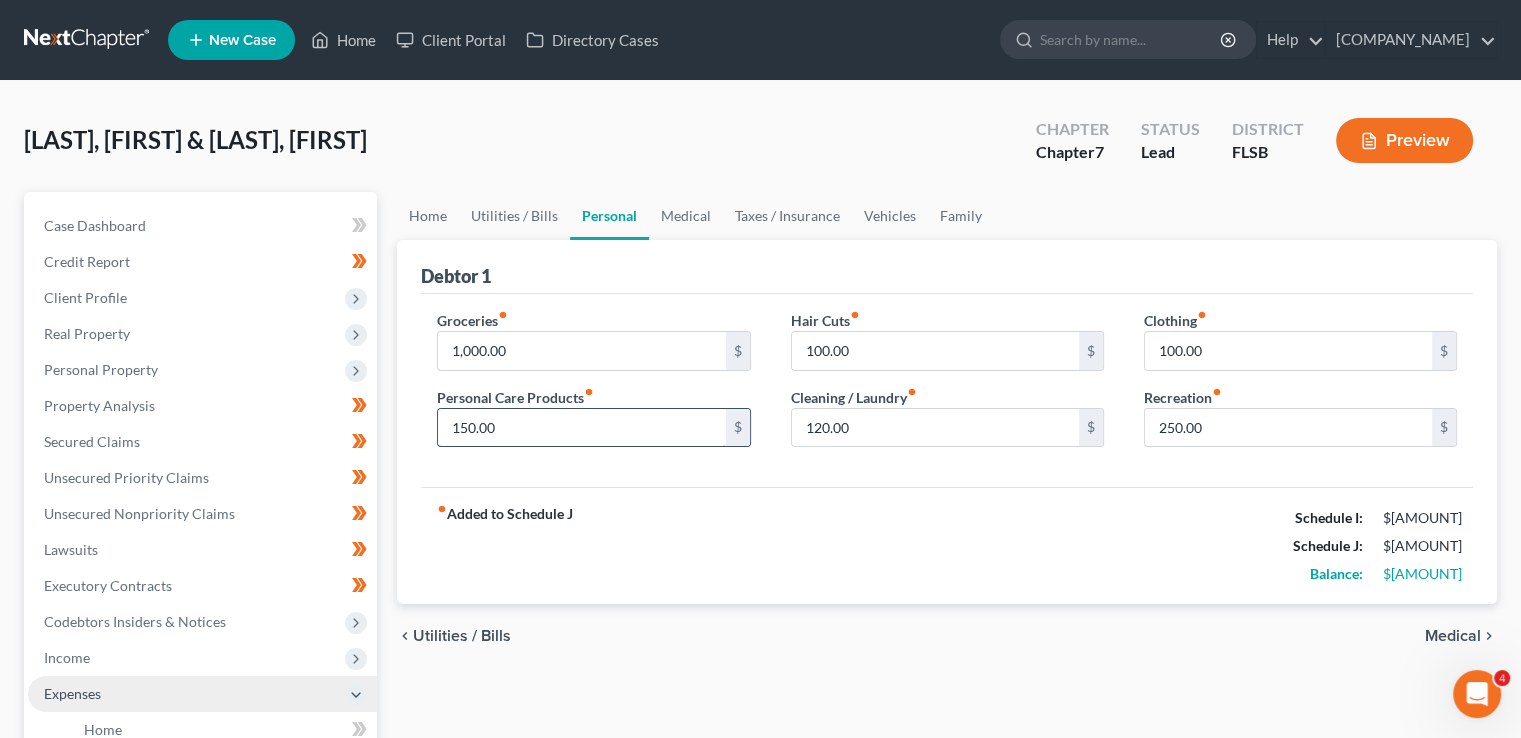 click on "150.00" at bounding box center [581, 428] 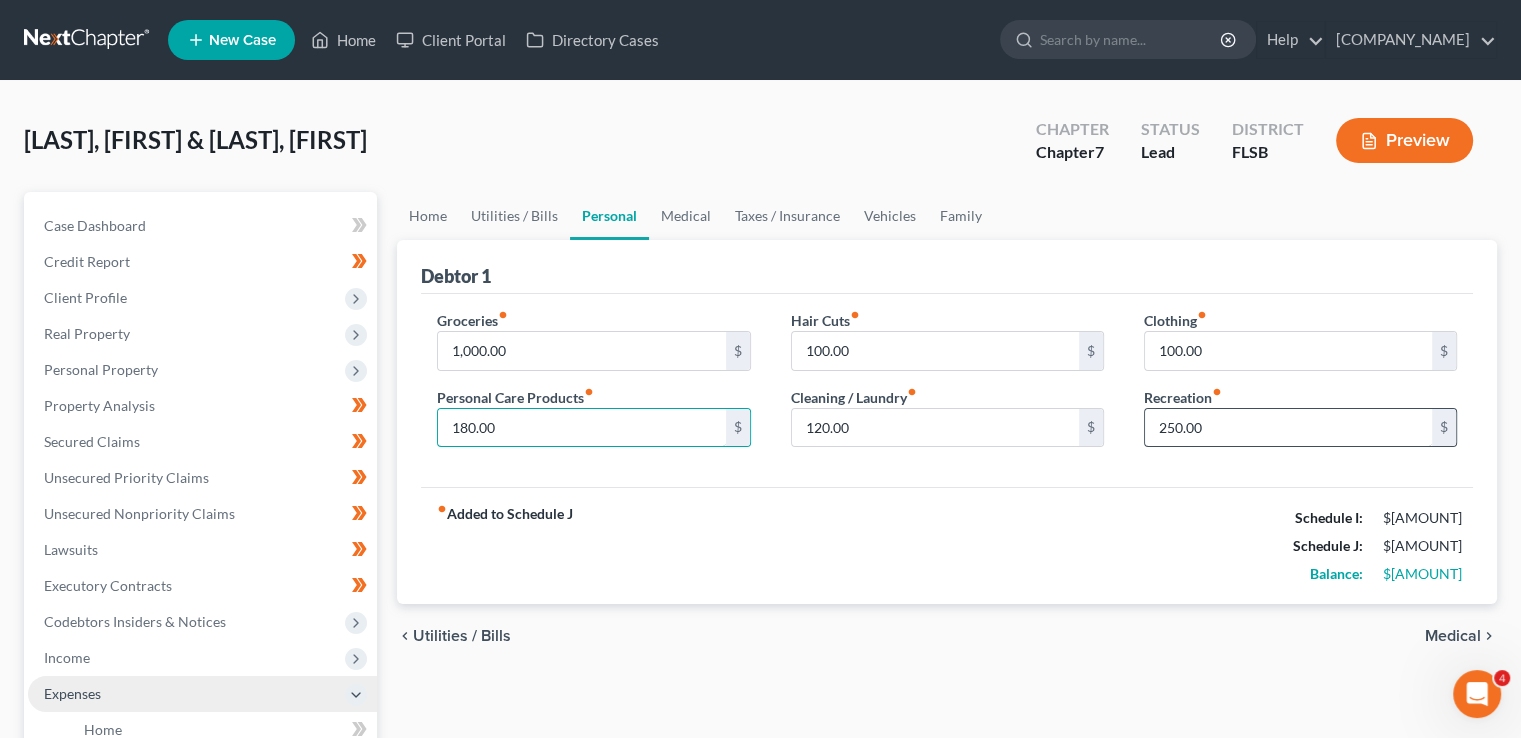 type on "180.00" 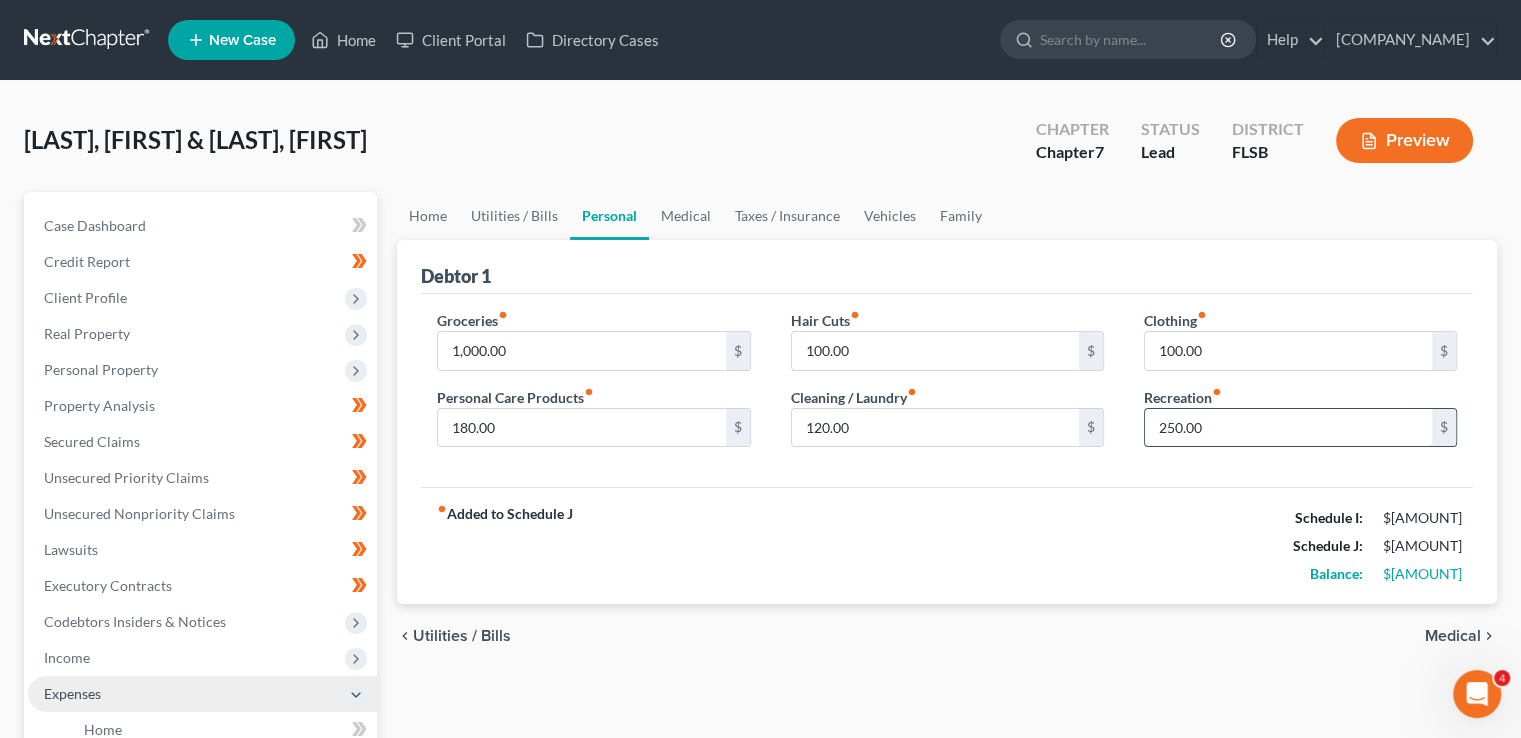 click on "250.00" at bounding box center (1288, 428) 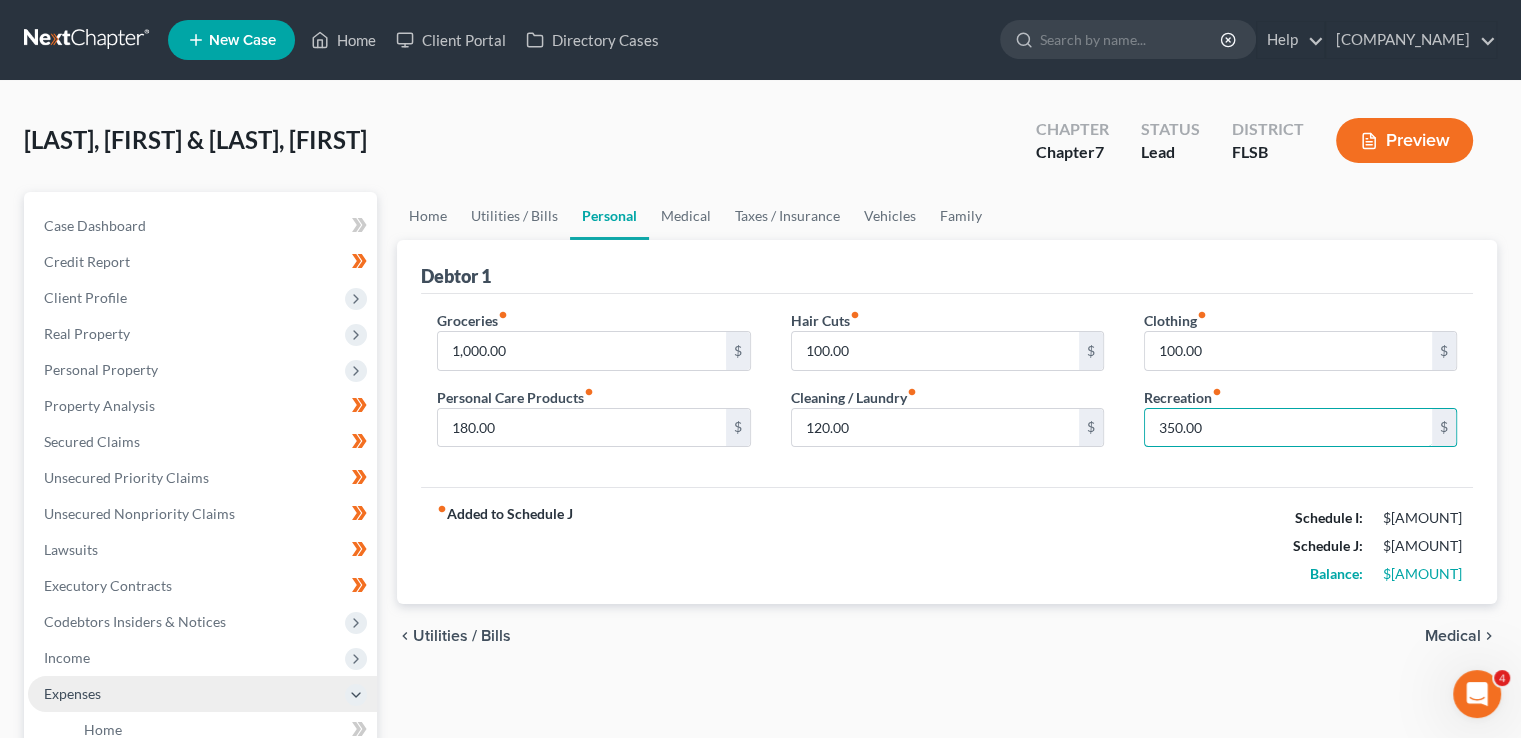 type on "350.00" 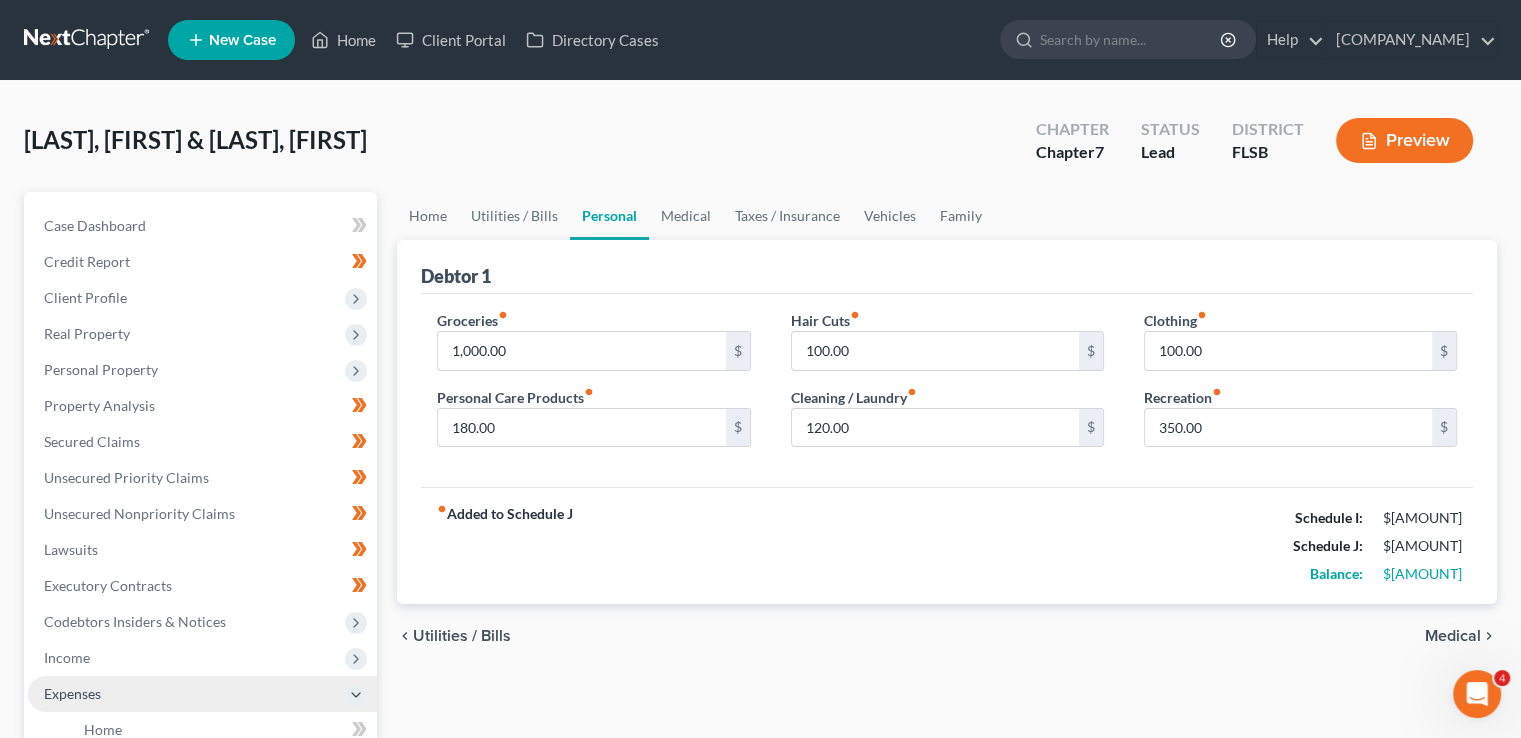 click on "[TERM] [TERM] [TERM] [TERM]: $[AMOUNT] [TERM] [TERM]: $[AMOUNT] [TERM]: $[AMOUNT]" at bounding box center [947, 545] 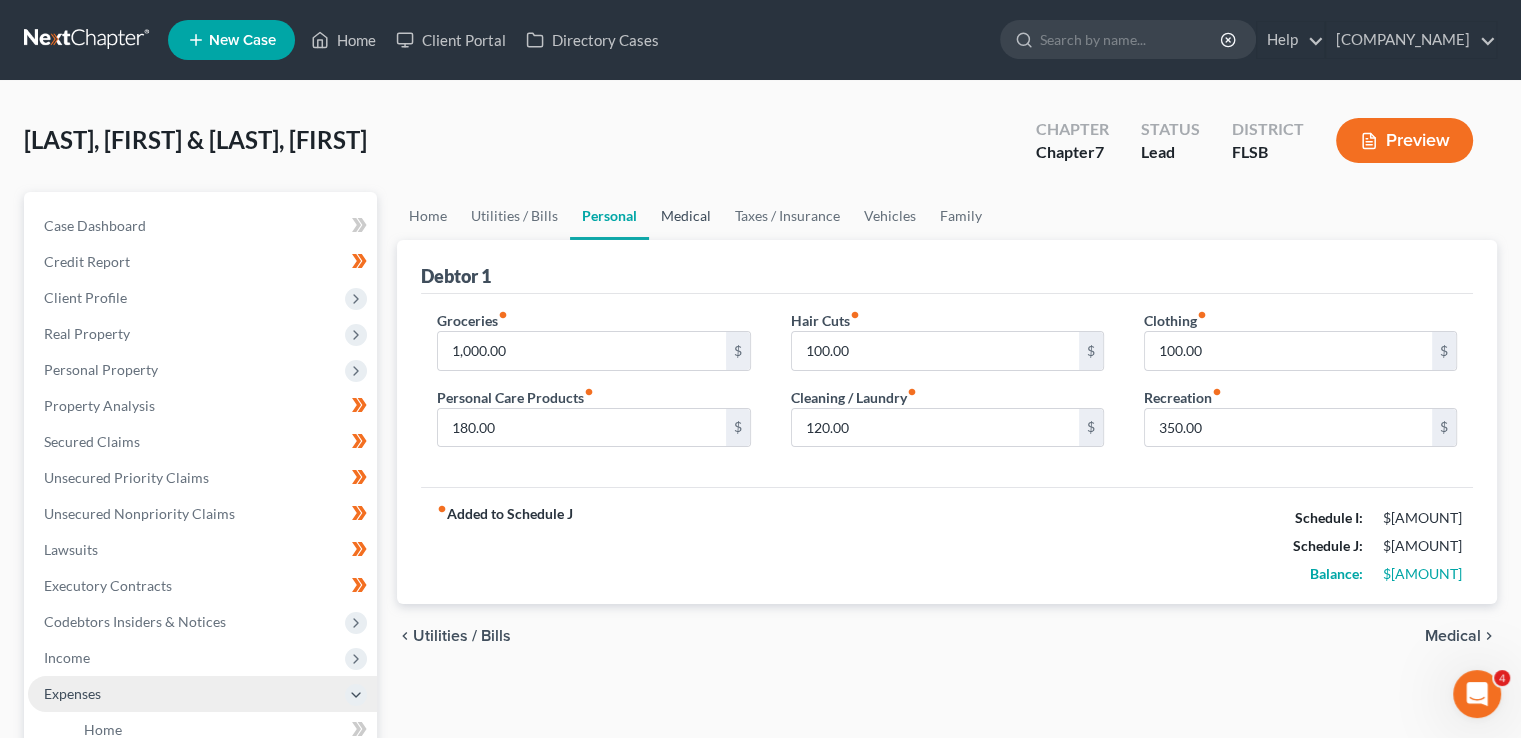 click on "Medical" at bounding box center [686, 216] 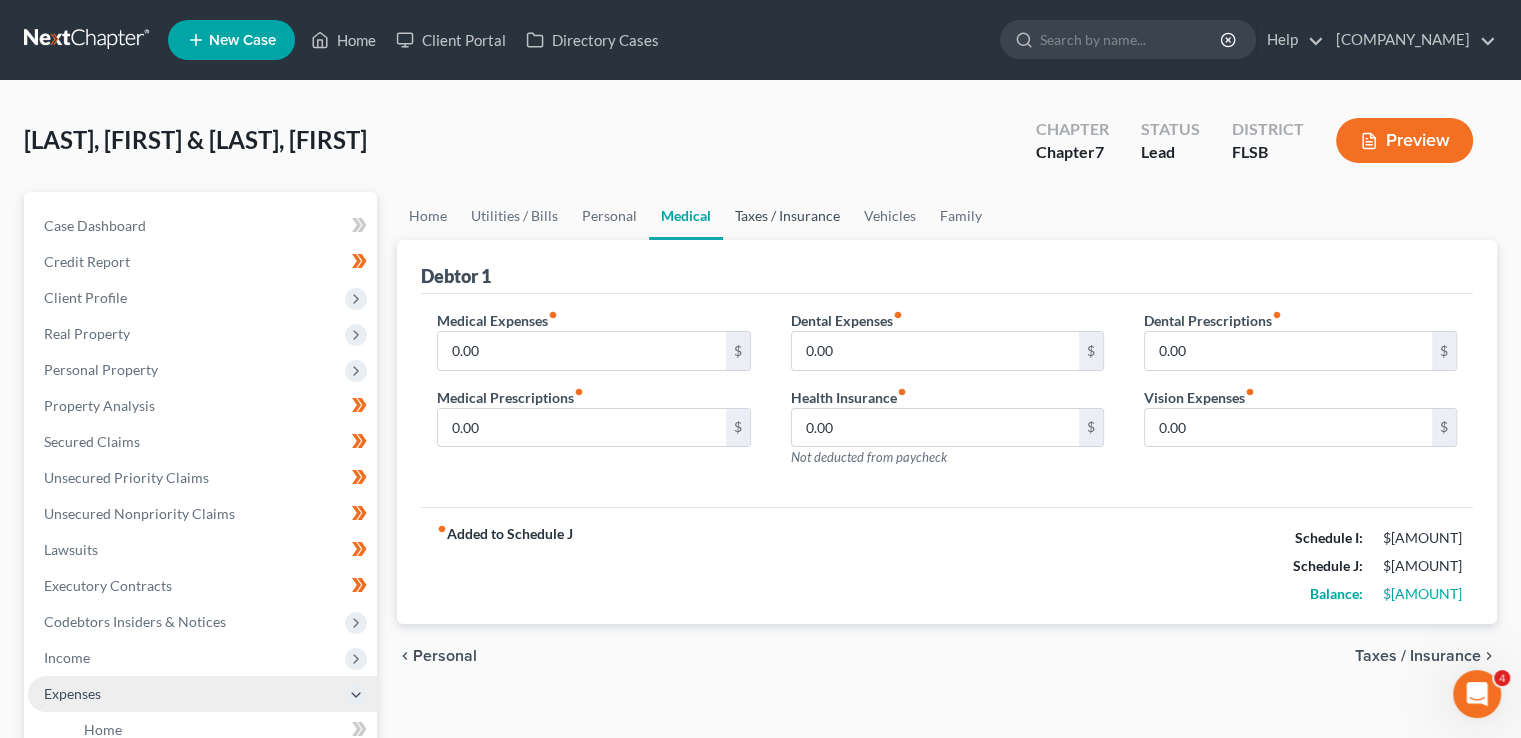 click on "Taxes / Insurance" at bounding box center [787, 216] 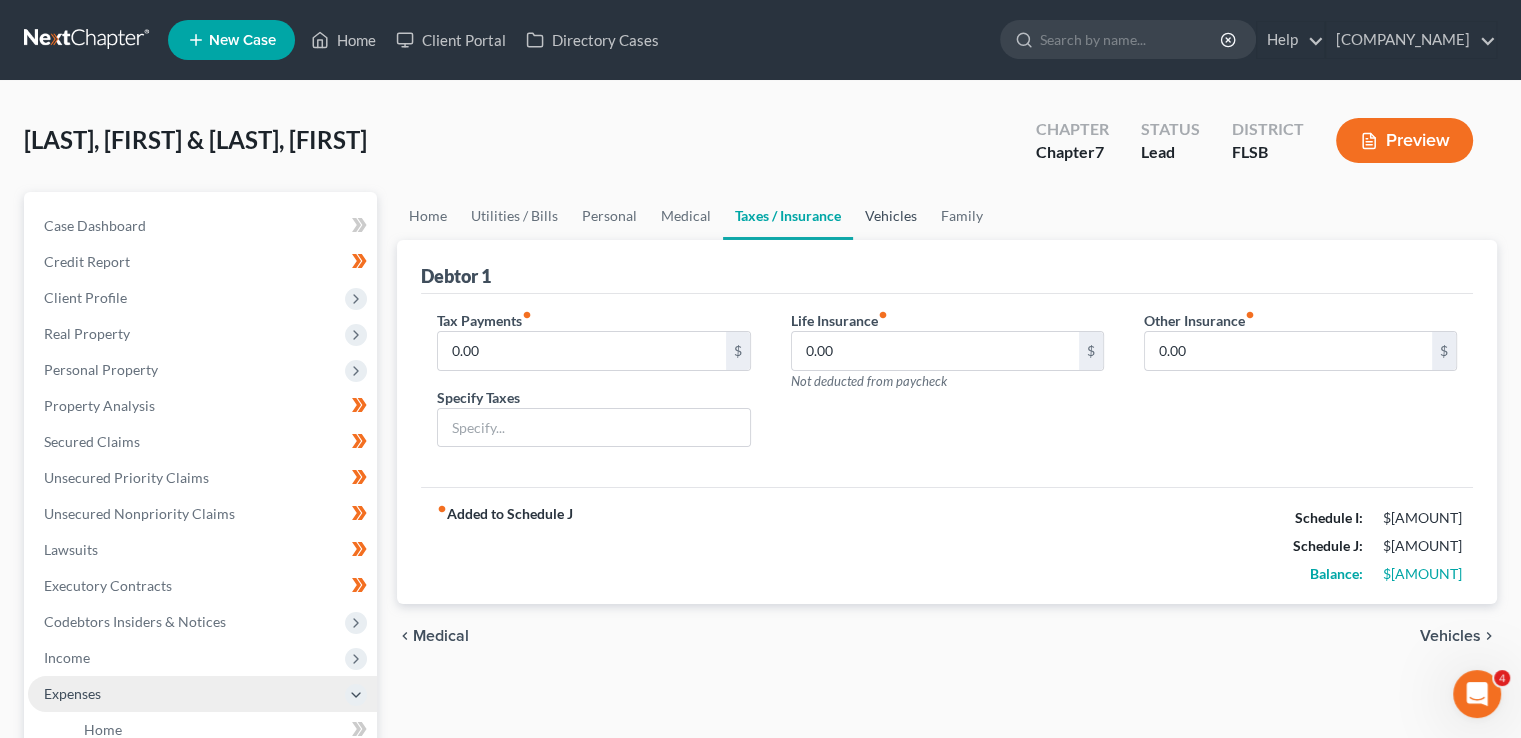 click on "Vehicles" at bounding box center (891, 216) 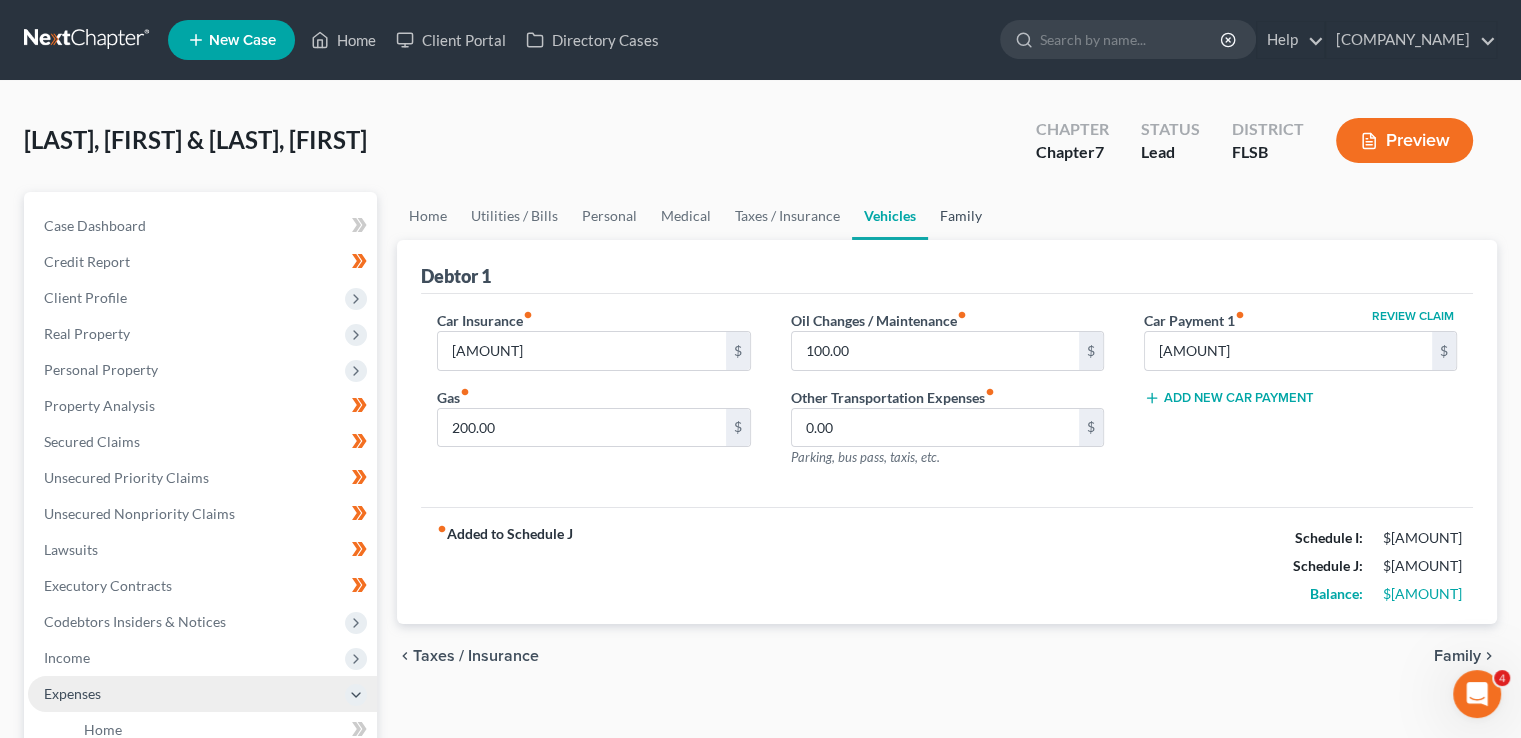 click on "Family" at bounding box center [961, 216] 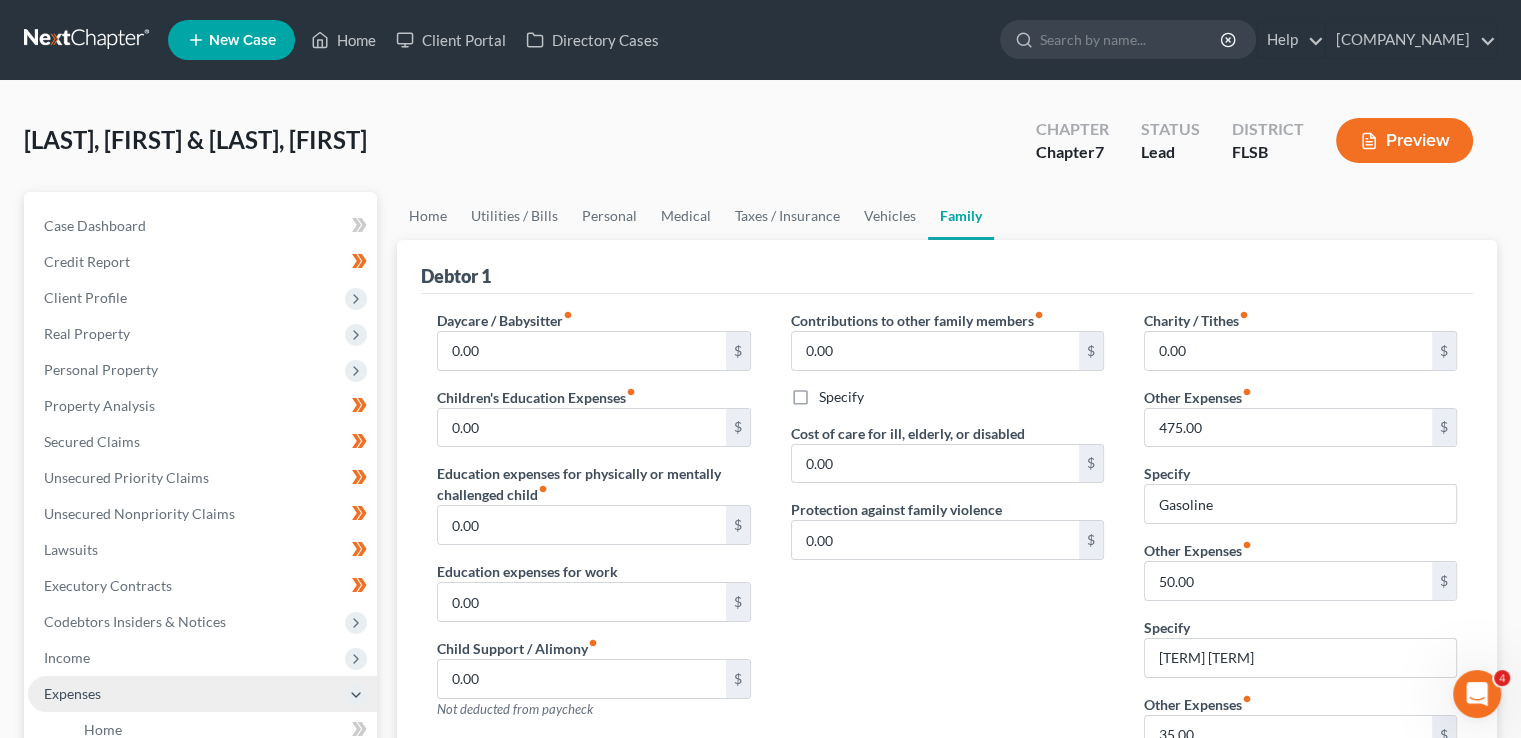 click on "Contributions to other family members  fiber_manual_record 0.00 $ Specify Cost of care for ill, elderly, or disabled 0.00 $ Protection against family violence 0.00 $" at bounding box center (947, 578) 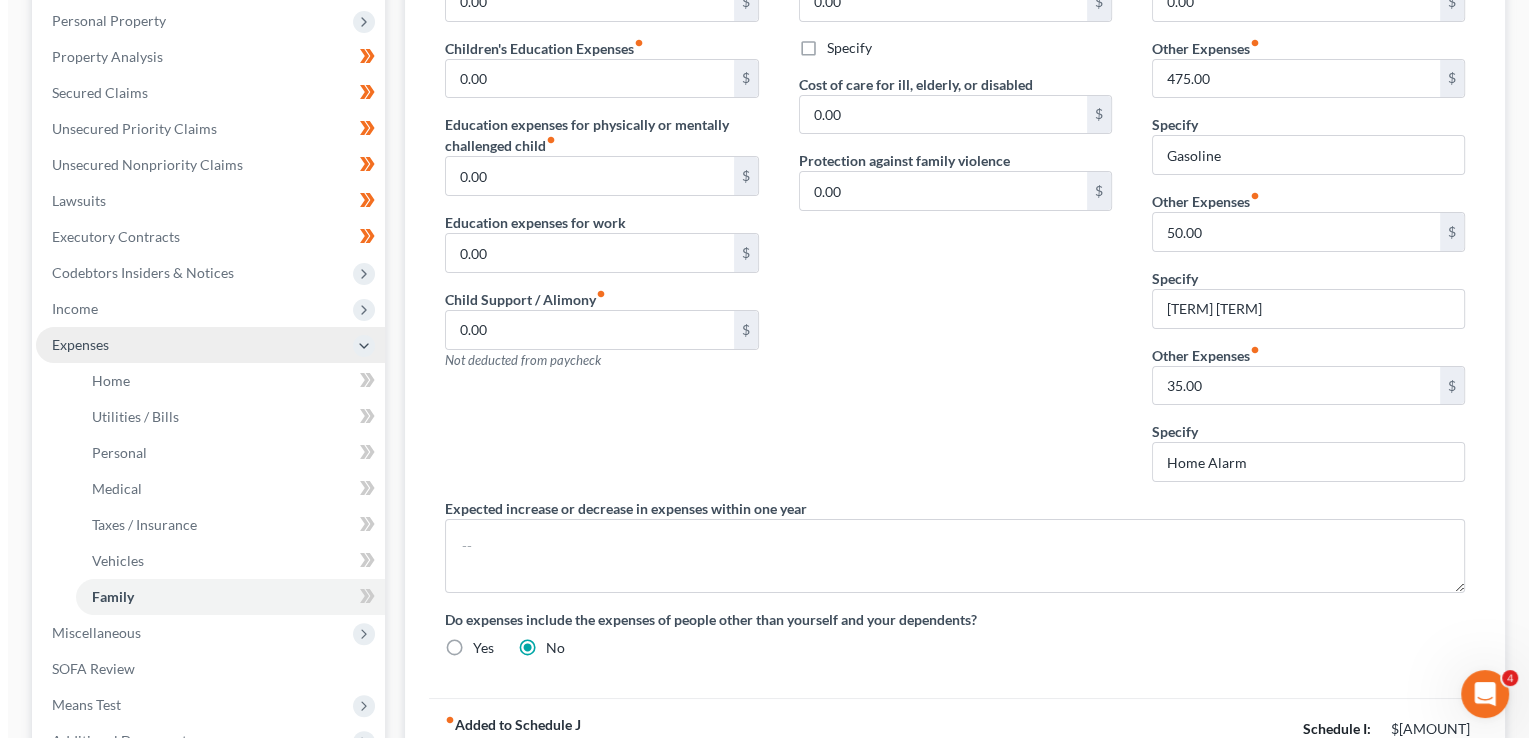 scroll, scrollTop: 351, scrollLeft: 0, axis: vertical 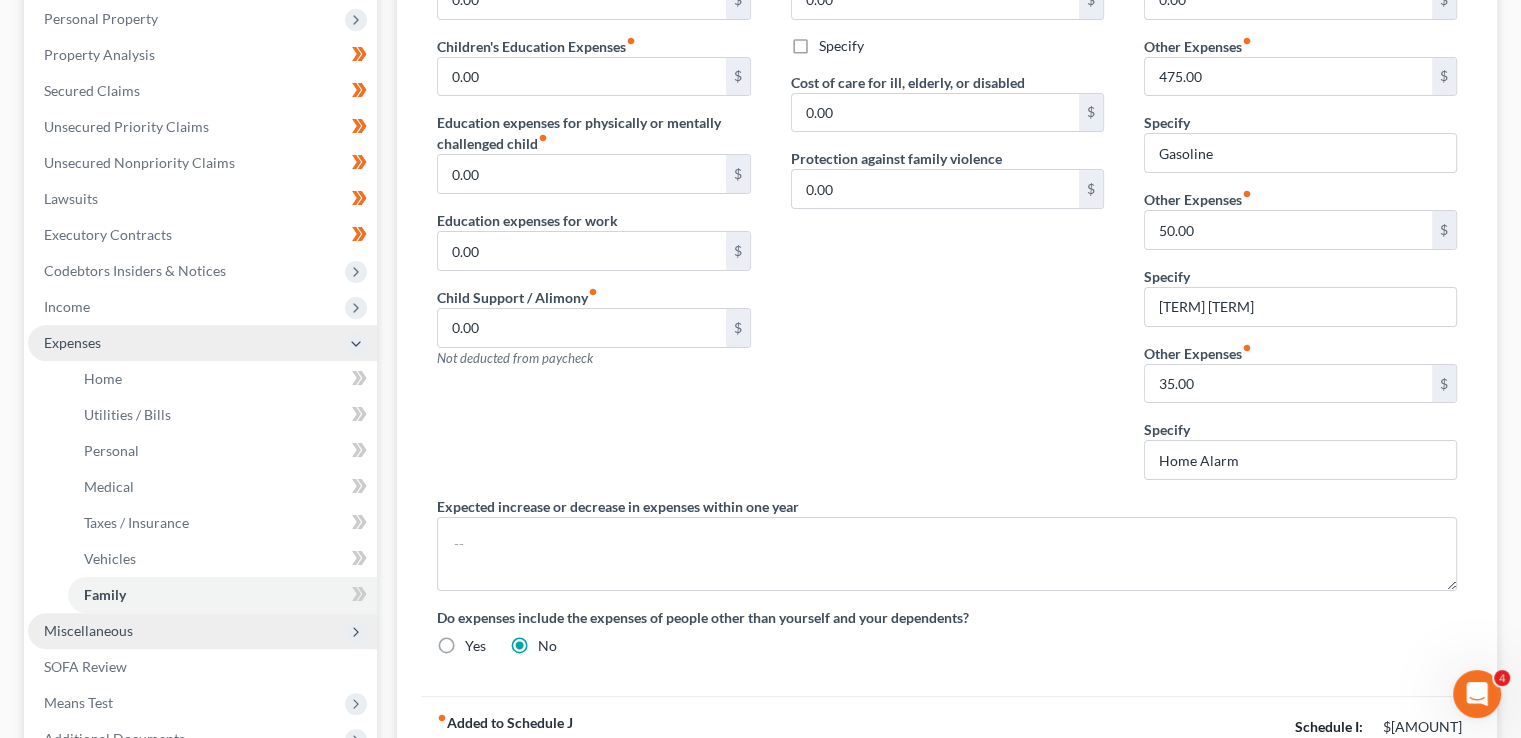 click on "Miscellaneous" at bounding box center [202, 631] 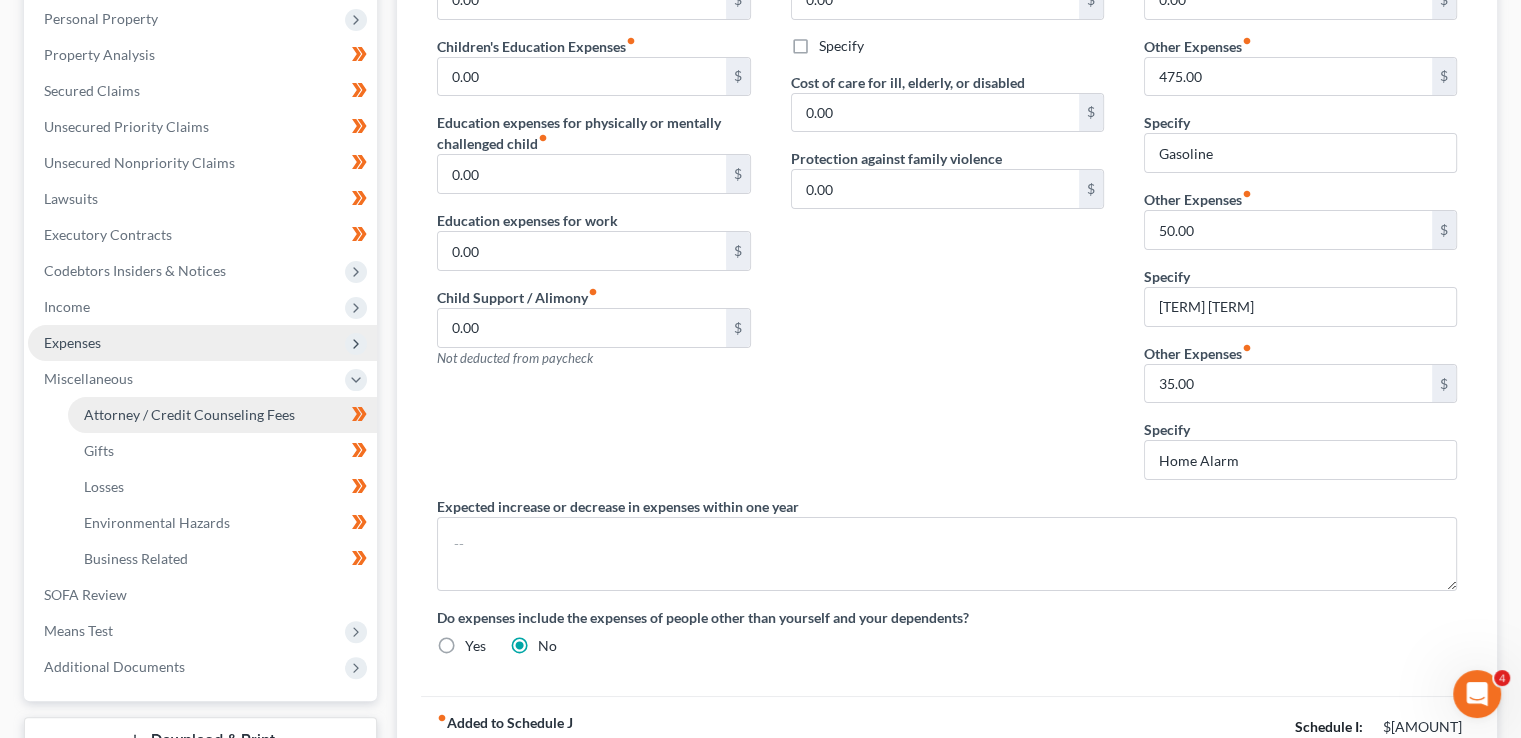 click on "Attorney / Credit Counseling Fees" at bounding box center (189, 414) 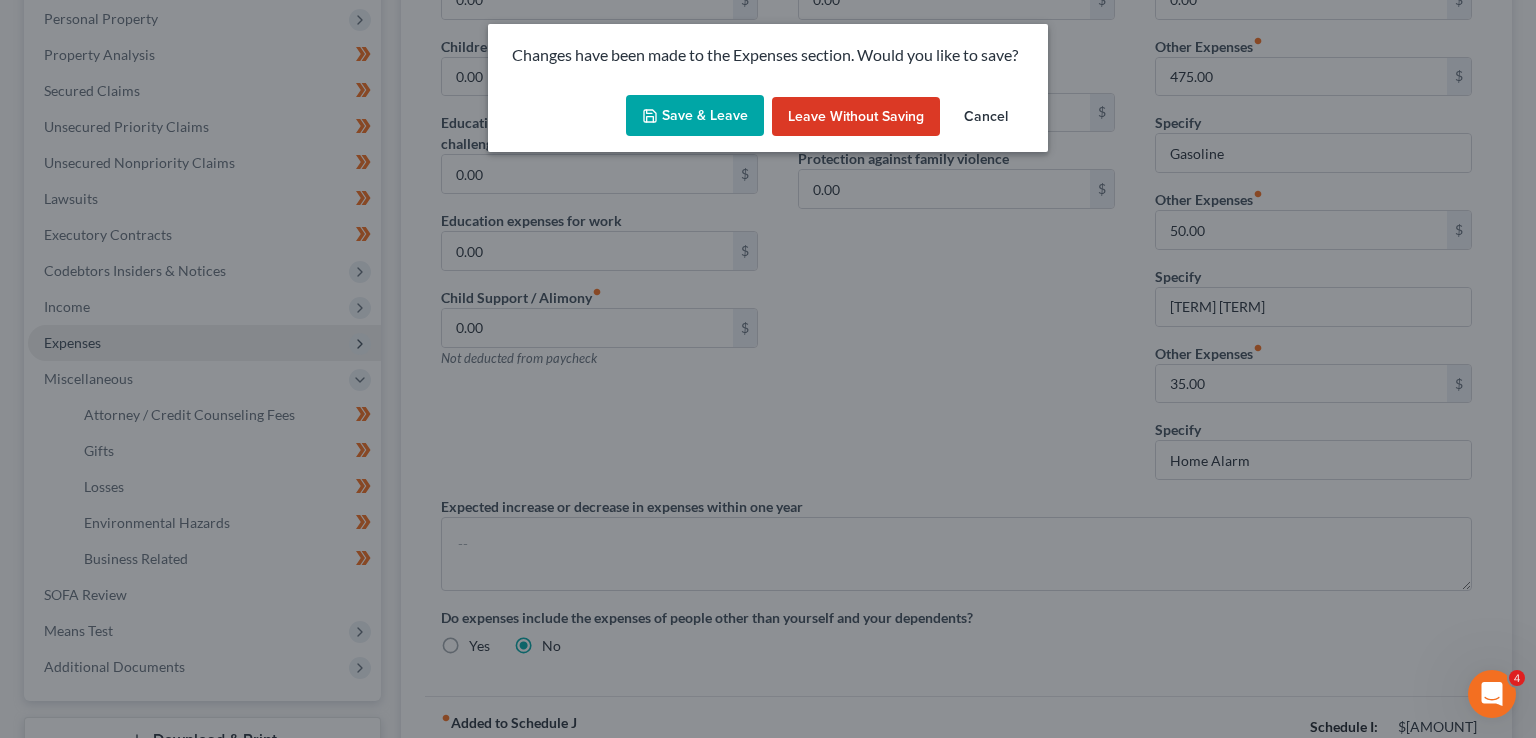 click on "Save & Leave" at bounding box center (695, 116) 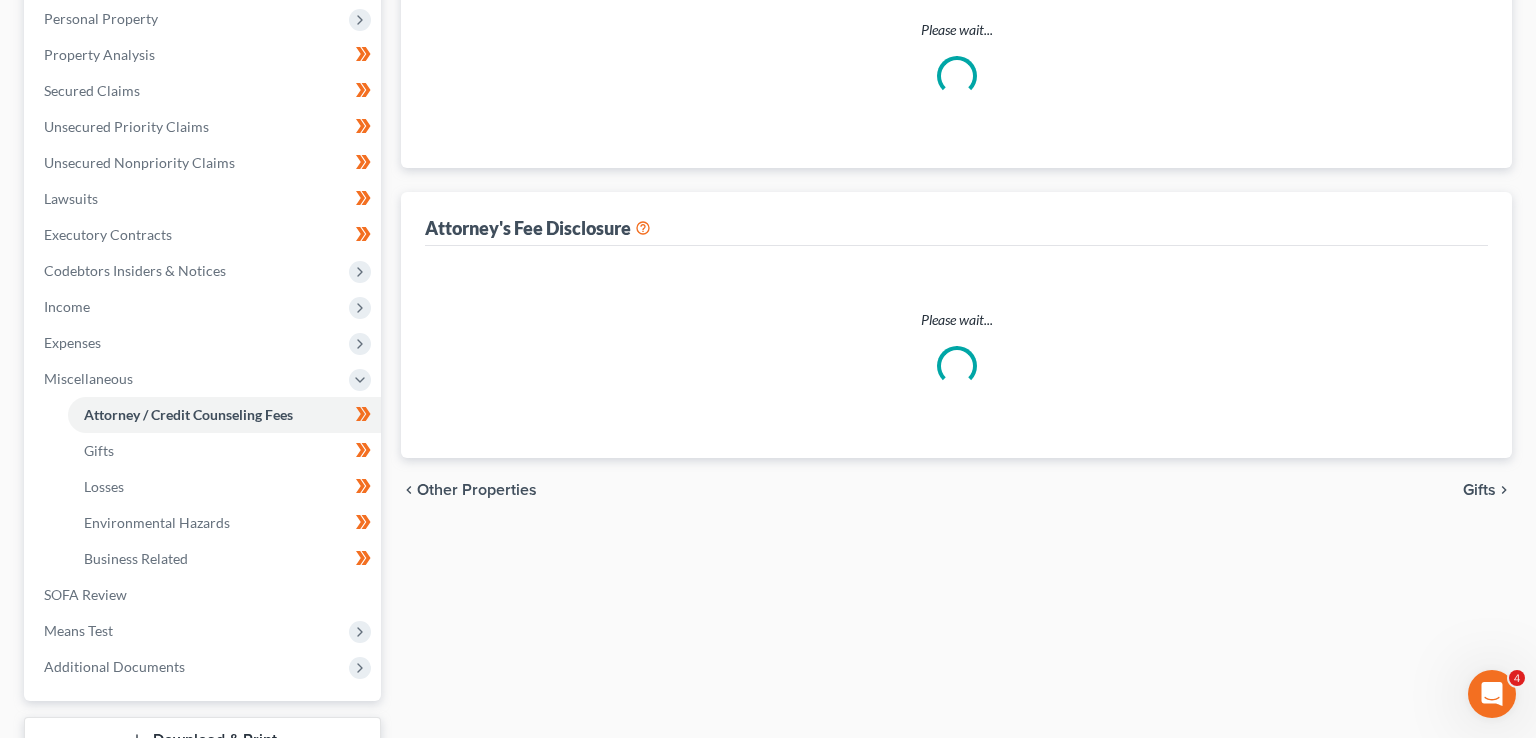 select on "2" 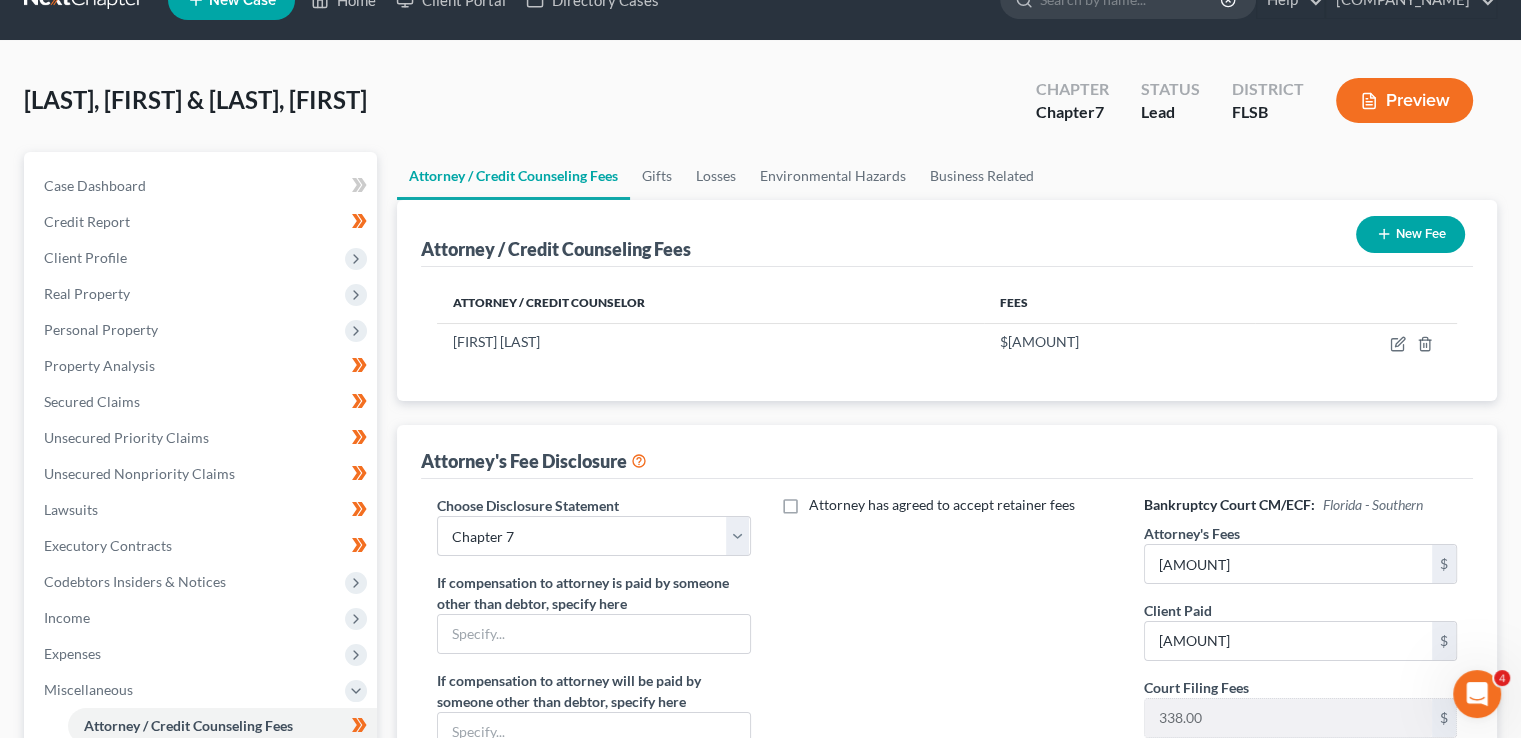 scroll, scrollTop: 0, scrollLeft: 0, axis: both 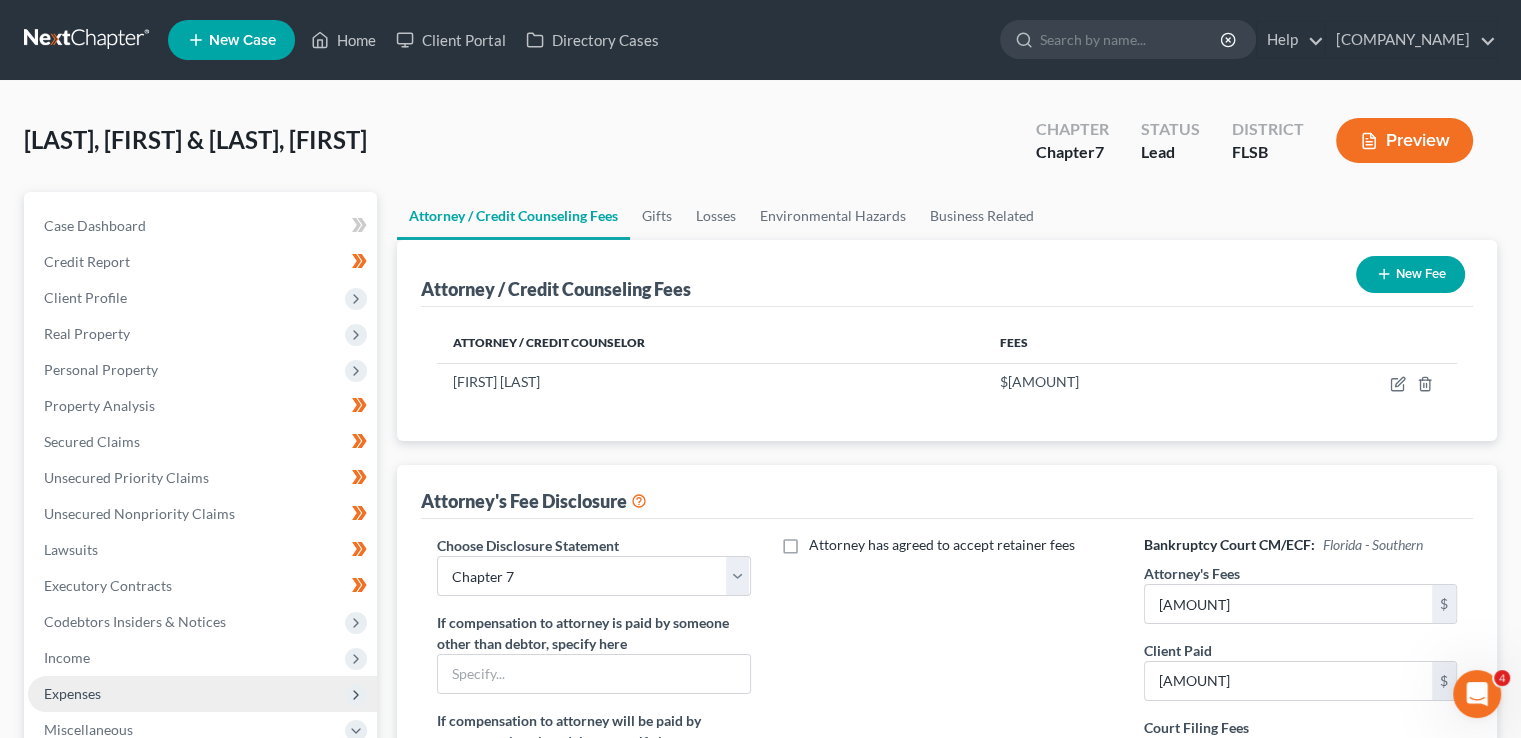 click on "Expenses" at bounding box center [202, 694] 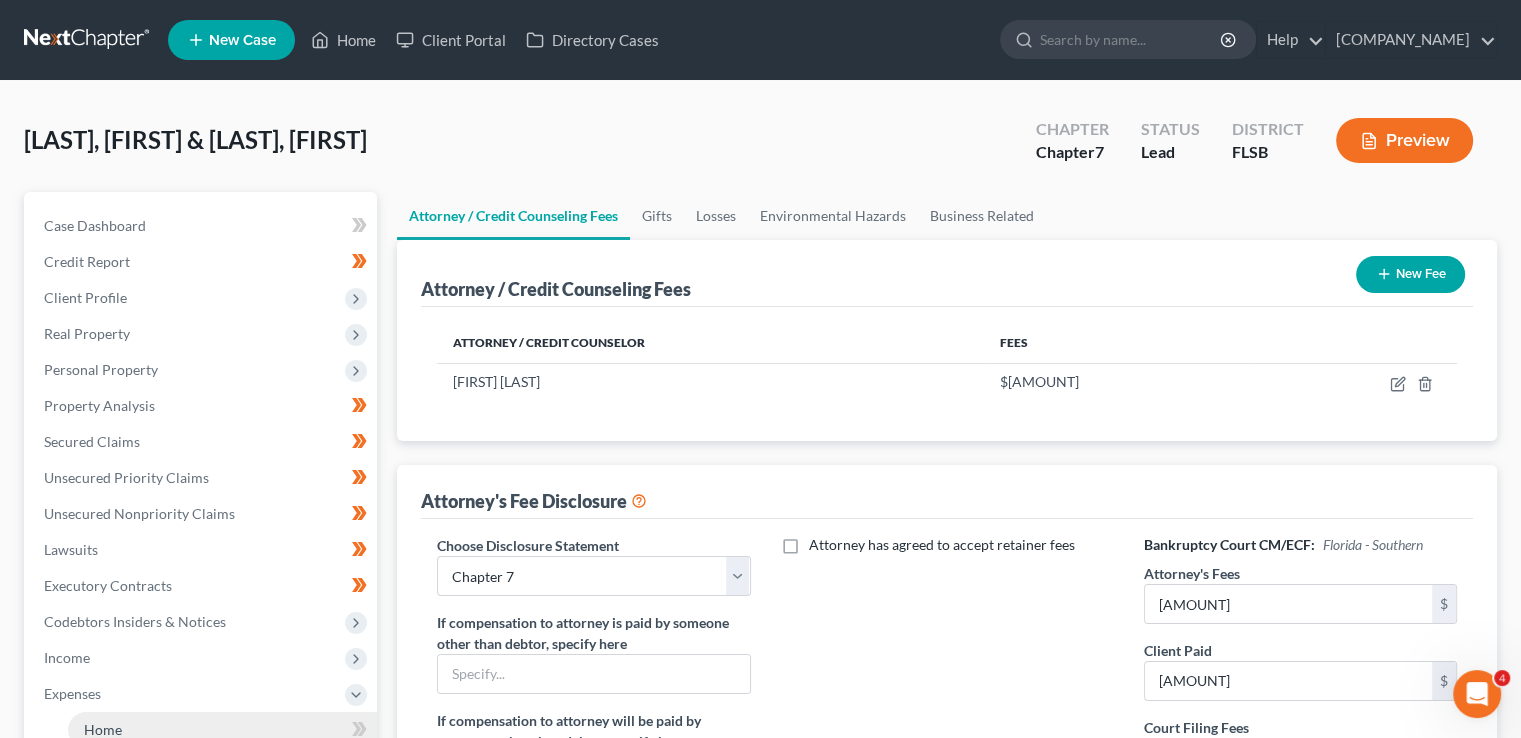 click on "Home" at bounding box center (222, 730) 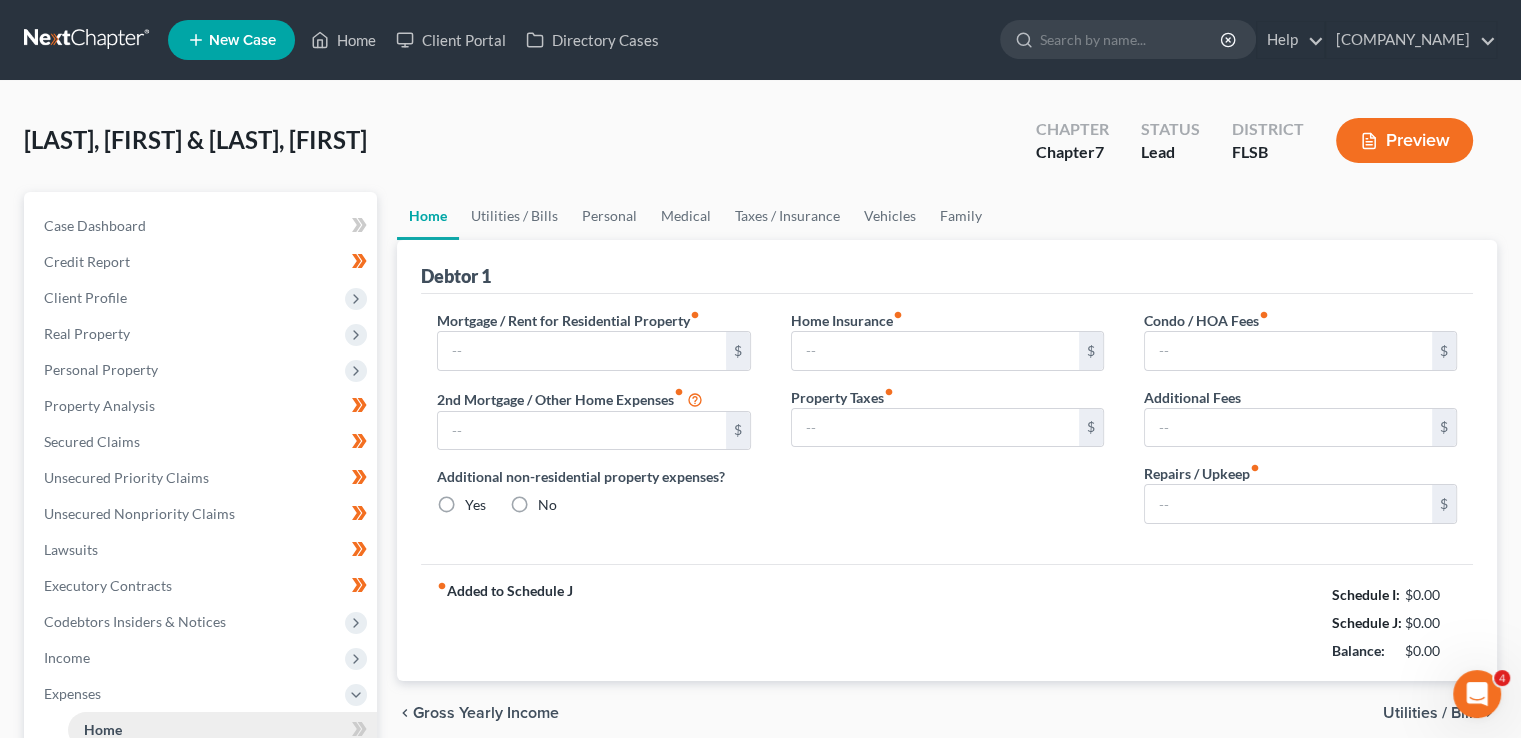 type on "0.00" 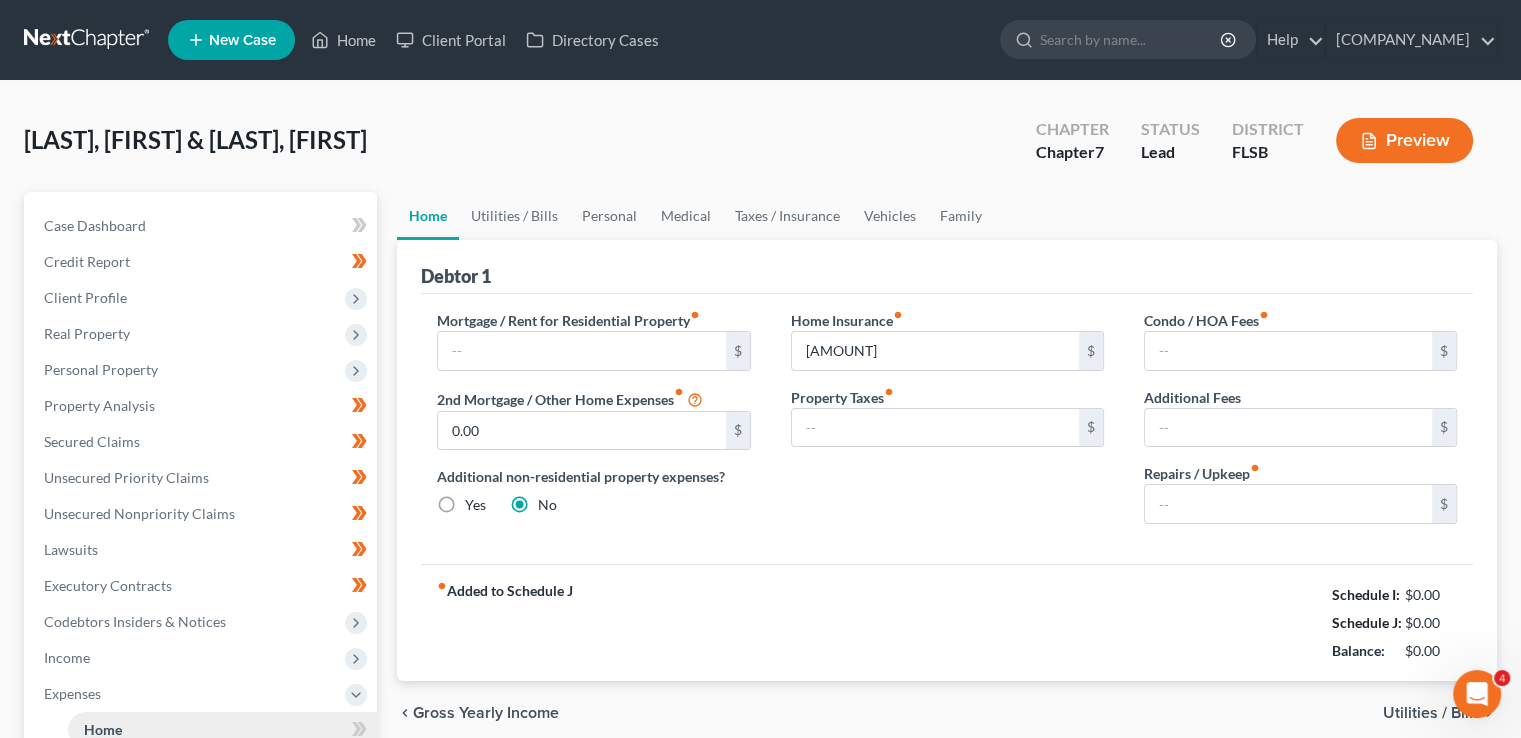 type on "[AMOUNT]" 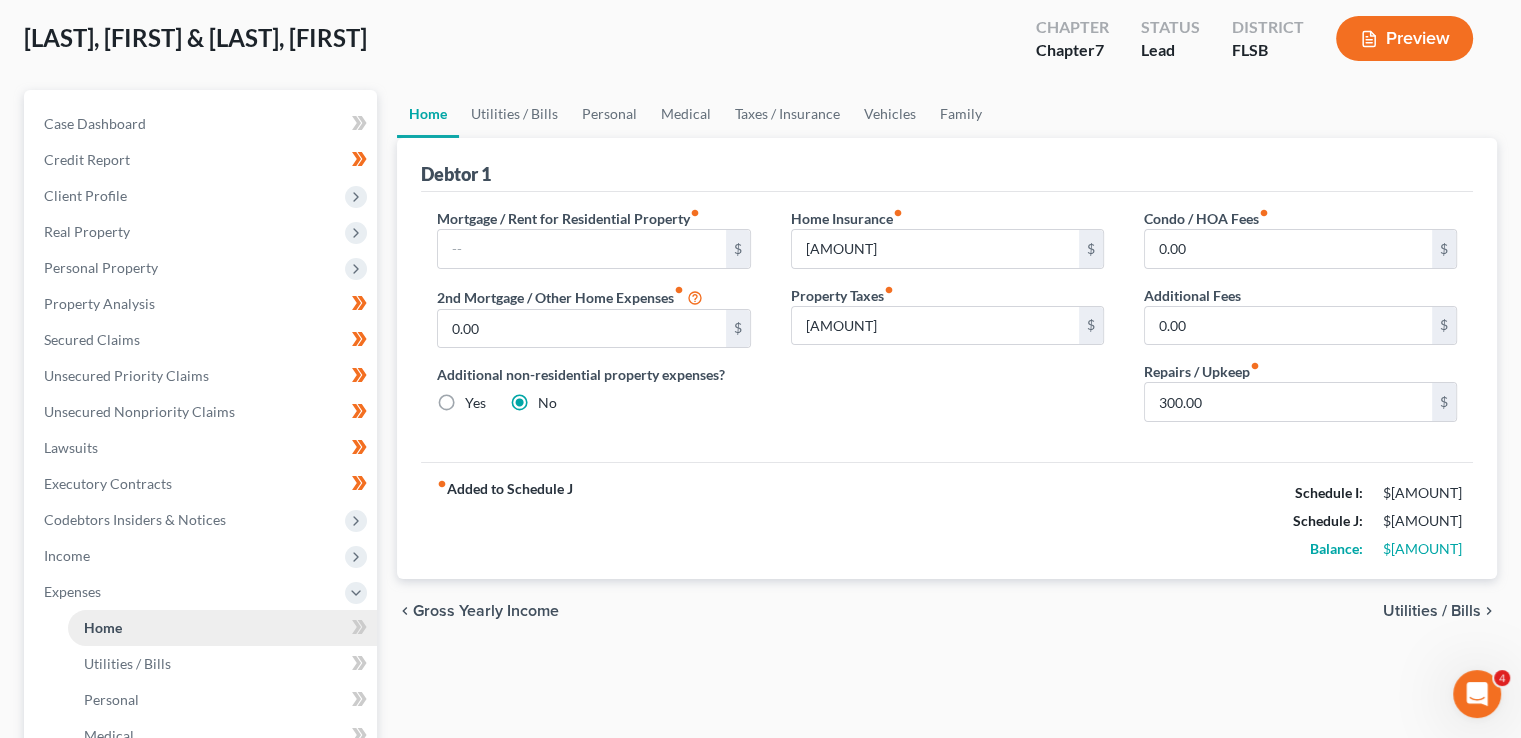 scroll, scrollTop: 103, scrollLeft: 0, axis: vertical 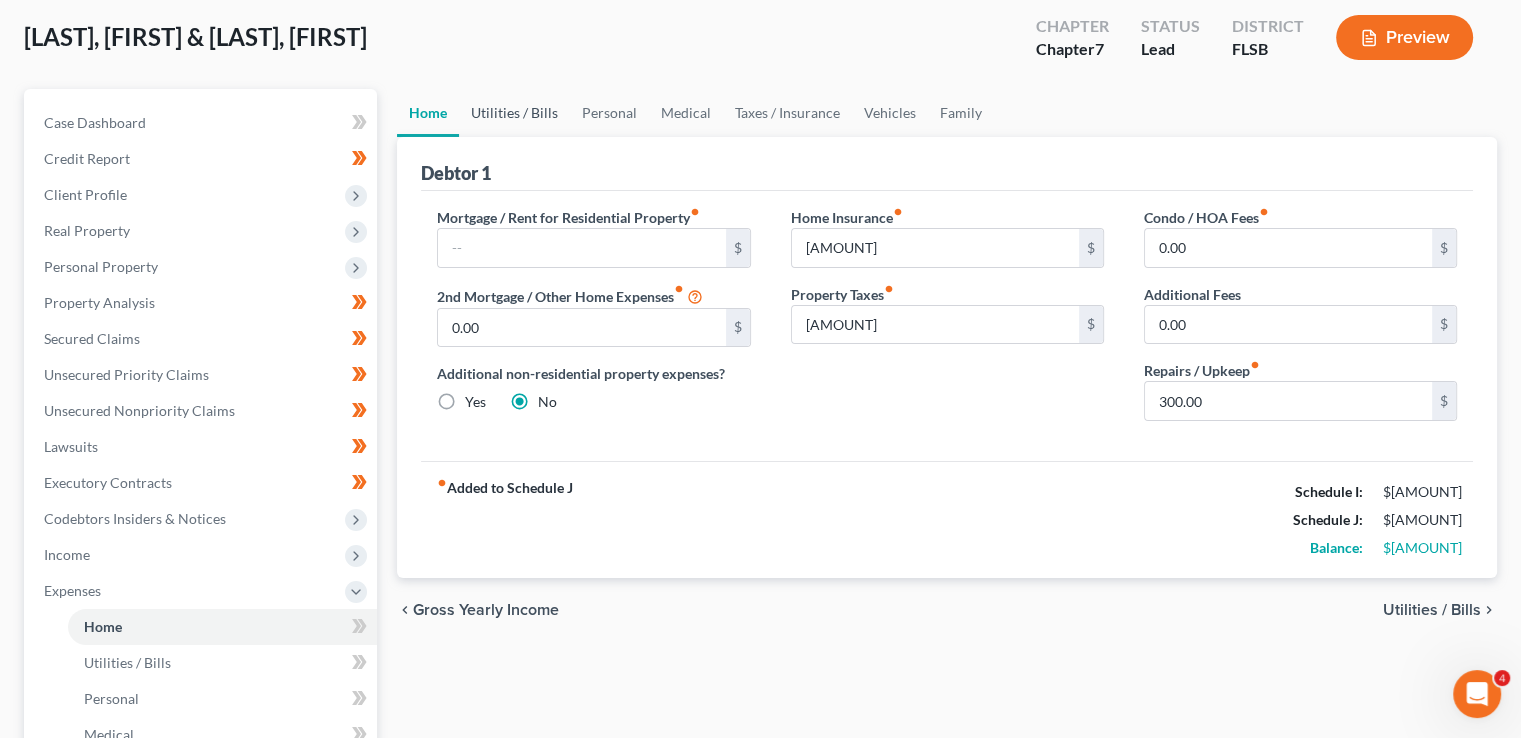click on "Utilities / Bills" at bounding box center [514, 113] 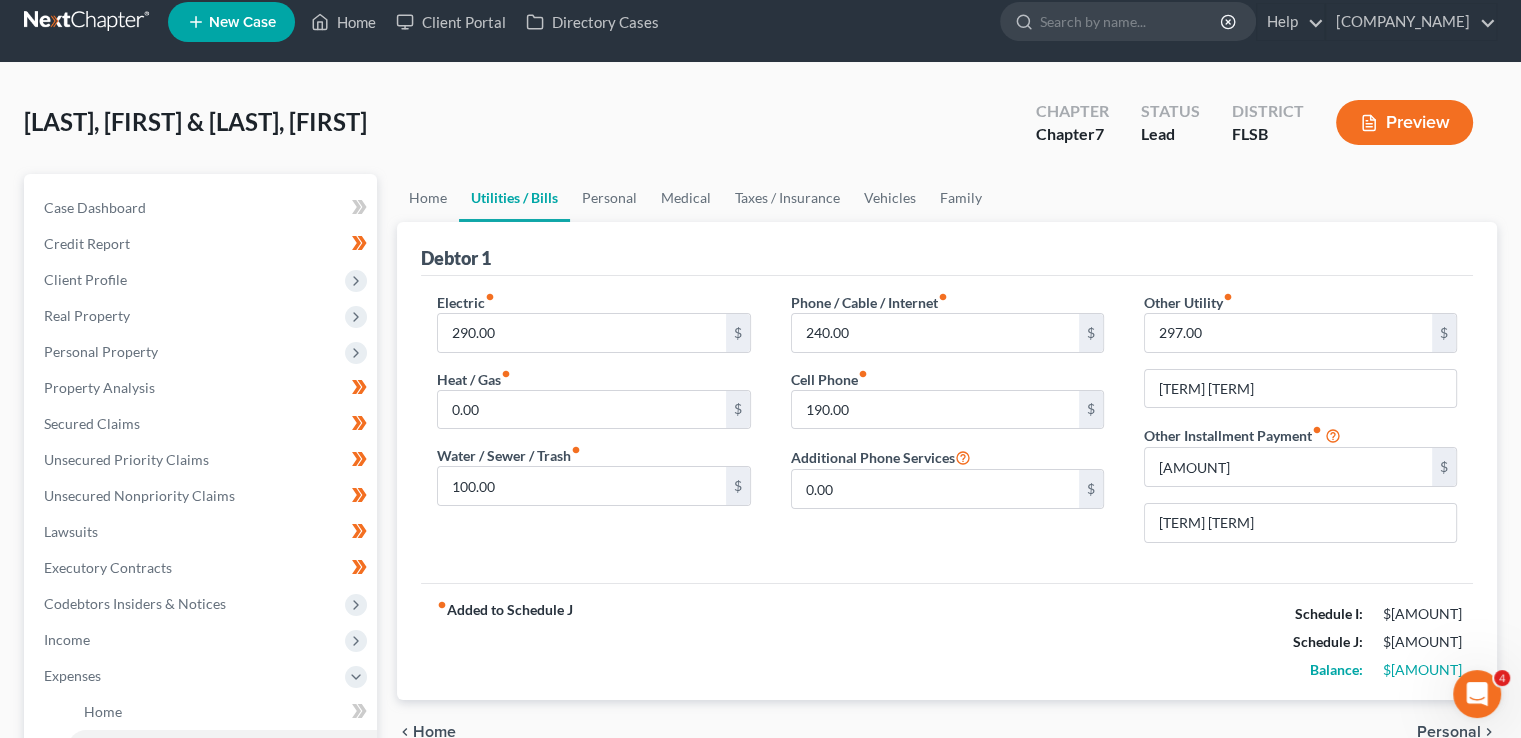 scroll, scrollTop: 0, scrollLeft: 0, axis: both 